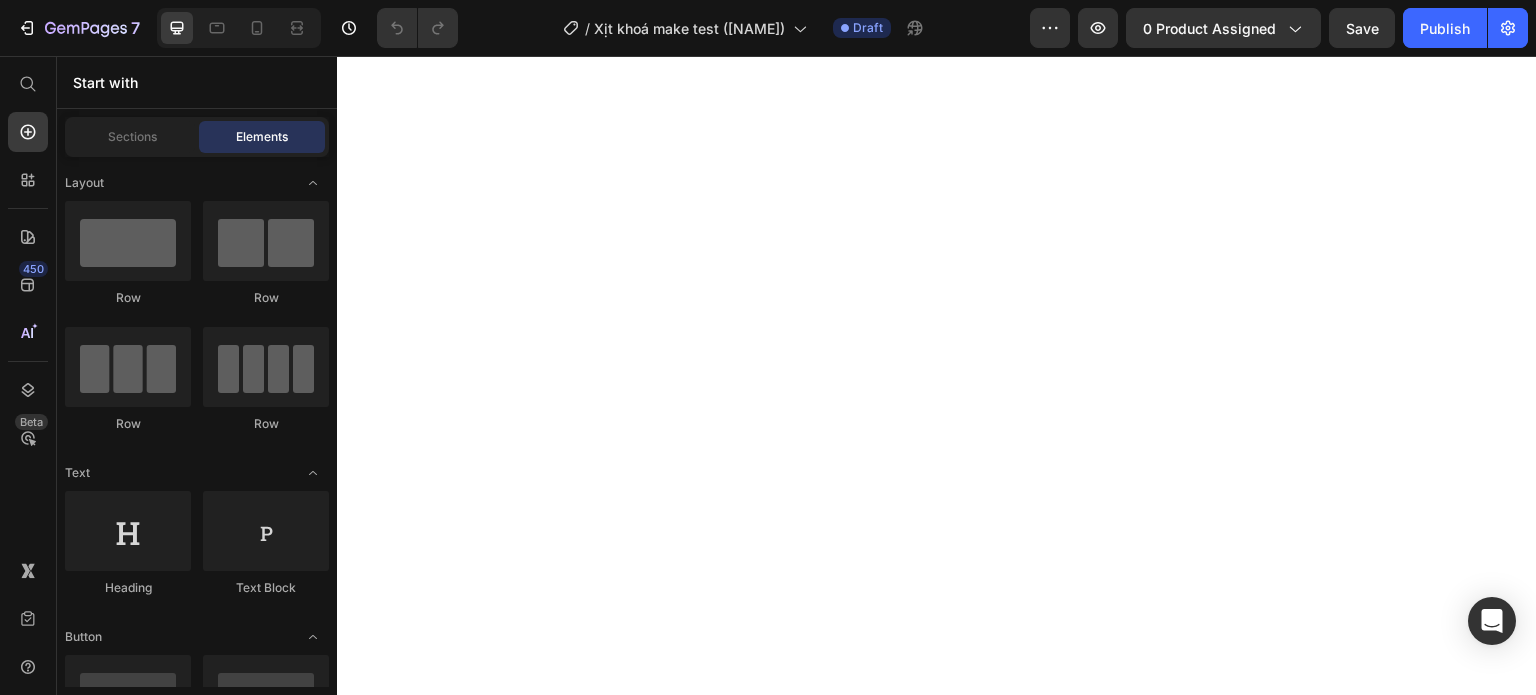 scroll, scrollTop: 0, scrollLeft: 0, axis: both 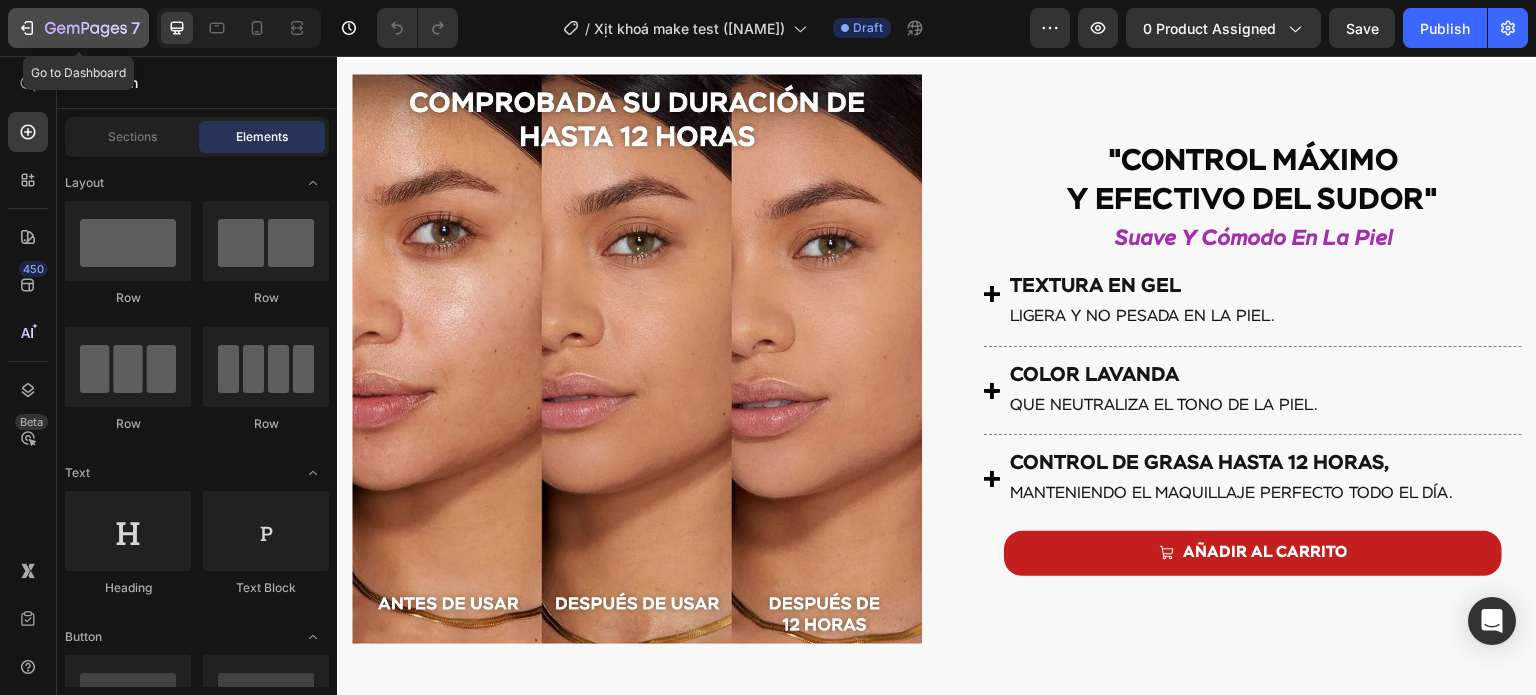 click 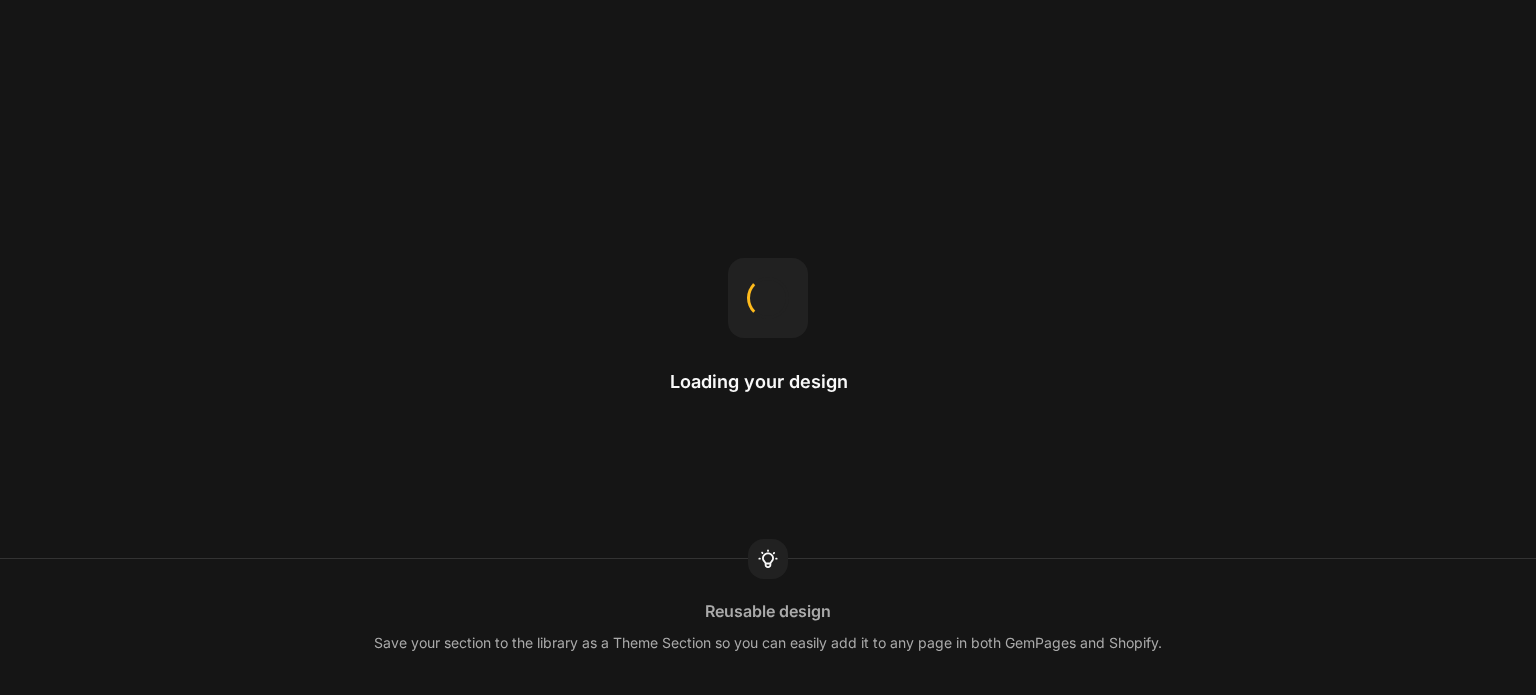 scroll, scrollTop: 0, scrollLeft: 0, axis: both 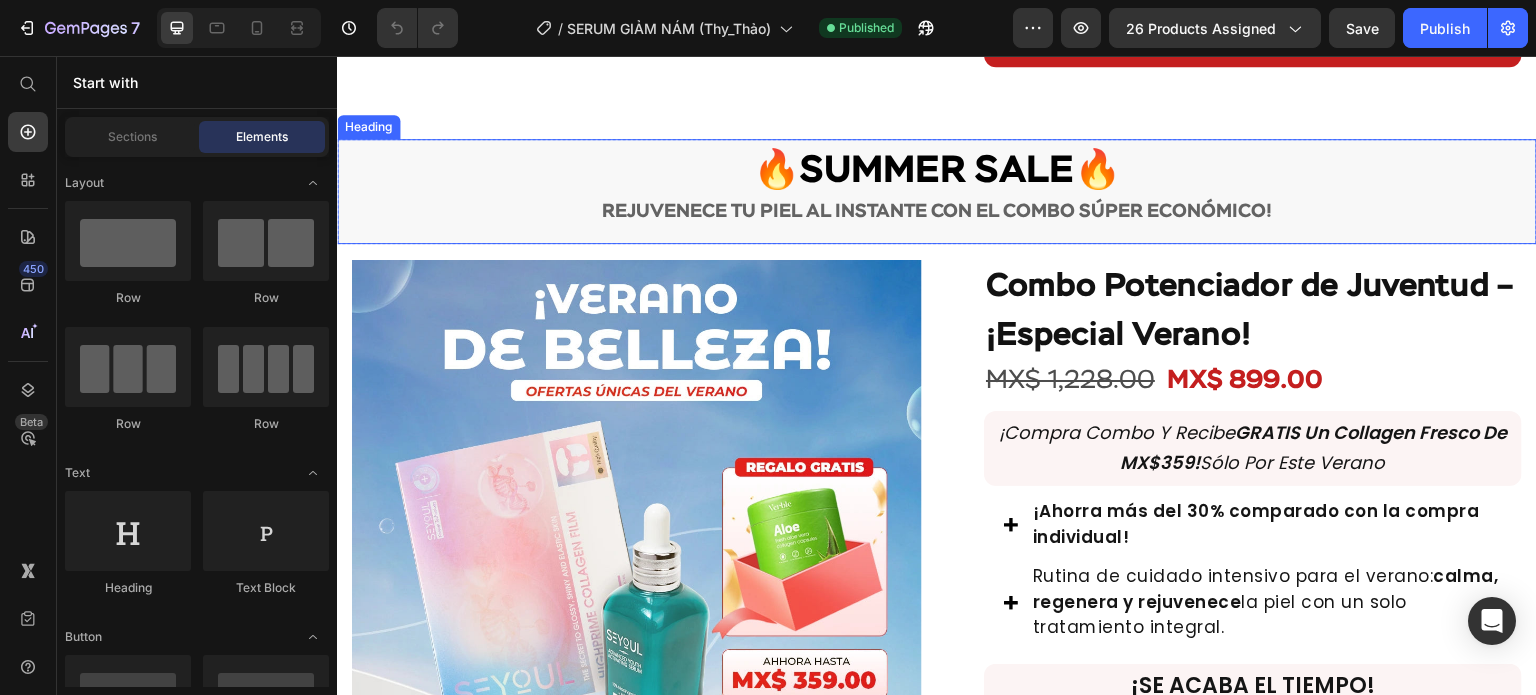 click on "🔥 Summer Sale 🔥 Rejuvenece tu piel al instante con el combo súper económico!" at bounding box center [937, 191] 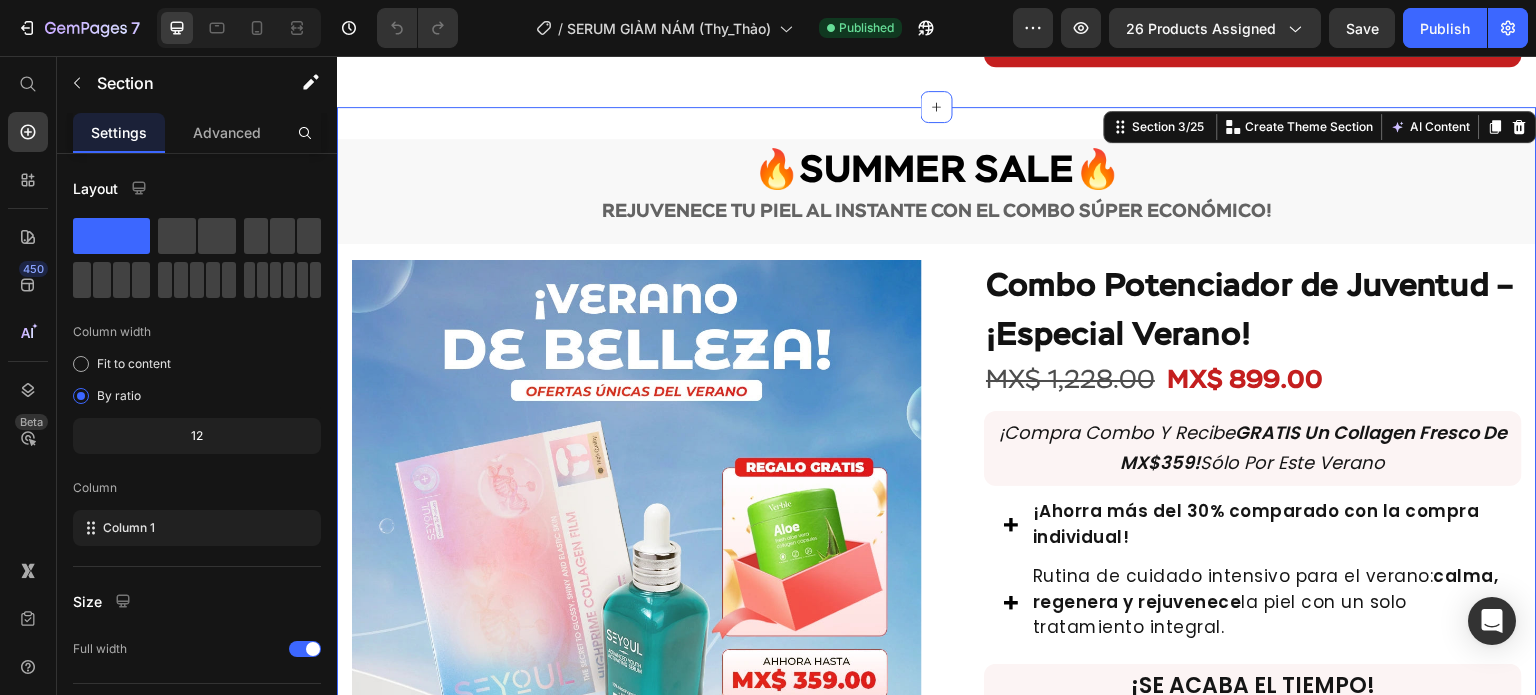 click on "🔥 Summer Sale 🔥 Rejuvenece tu piel al instante con el combo súper económico! Heading 🔥 Summer Sale 🔥 Rejuvenece tu piel al instante con el  combo súper económico! Heading Row Product Images Row Icon Icon Icon Icon
Icon Icon List Más de 1.200 mujeres ya lo eligieron Text Block Row Combo Potenciador de Juventud – ¡Especial Verano! Product Title MX$ 1,228.00 Product Price MX$ 899.00 Product Price Row ¡Compra combo y recibe  GRATIS un Collagen fresco de MX$359!  Sólo por este verano Text Block
¡Ahorra más del 30% comparado con la compra individual!
Rutina de cuidado intensivo para el verano:  calma, regenera y rejuvenece  la piel con un solo tratamiento integral. Item list ¡SE ACABA EL TIEMPO! Text Block ¡Compra combo y recibe  GRATIS un Collagen fresco de MX$359!  Sólo por este verano Text Block
¡Ahorra más del 30% comparado con la compra individual!
Rutina de cuidado intensivo para el verano:  calma, regenera y rejuvenece 🔥" at bounding box center (937, 493) 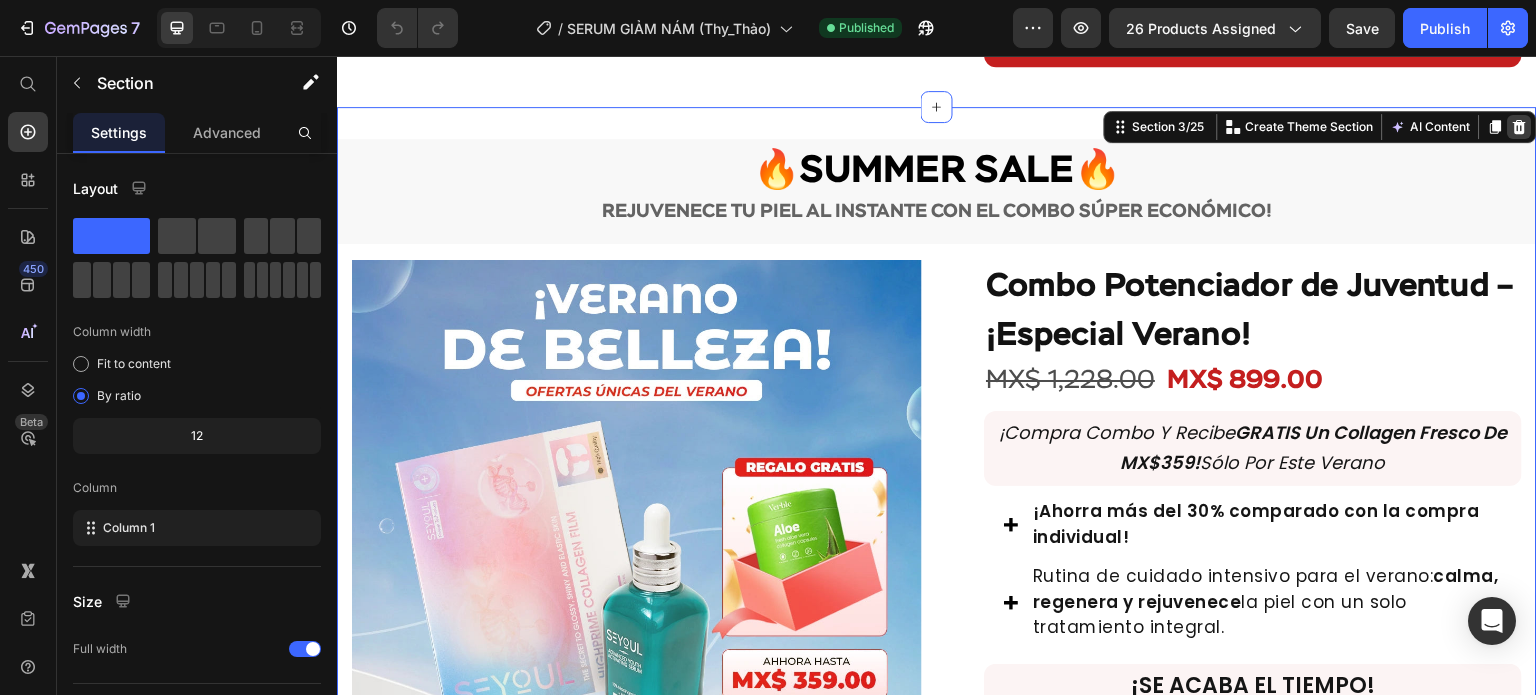 click 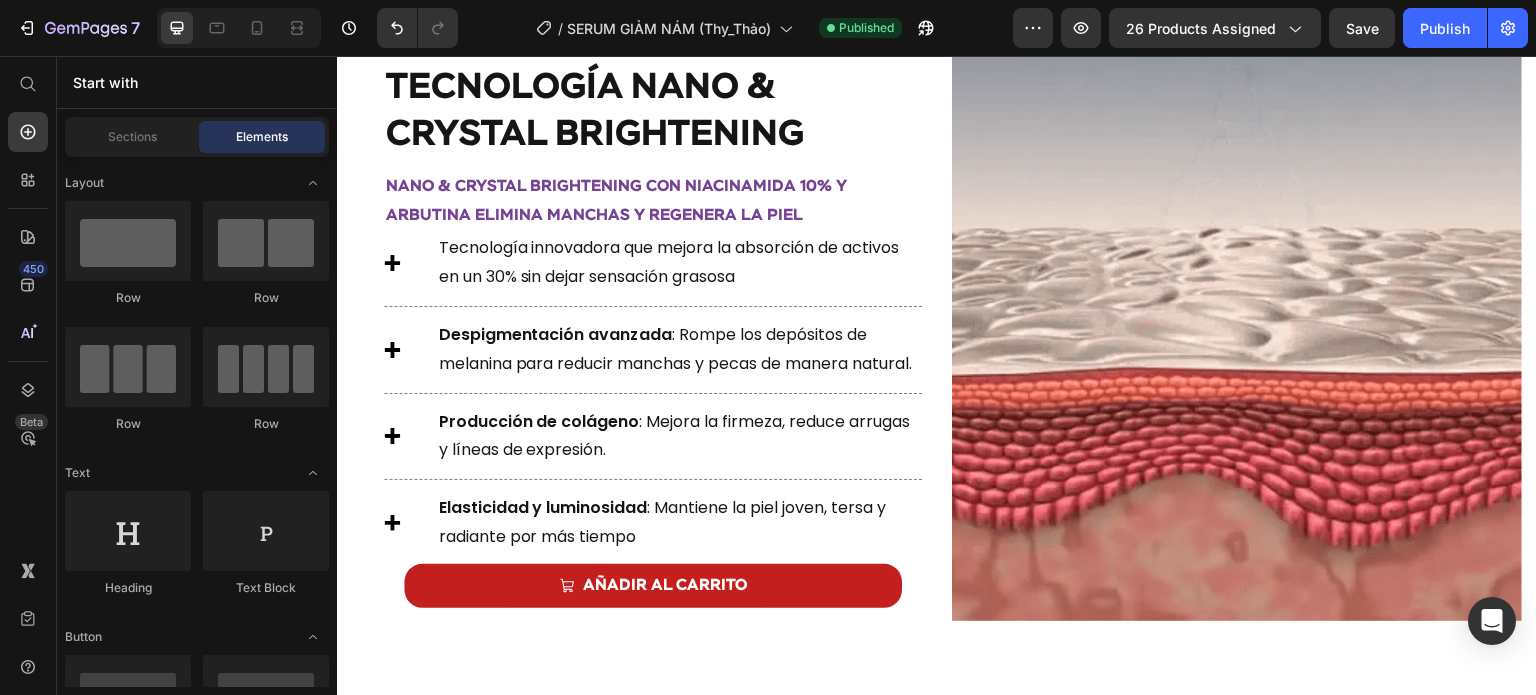 scroll, scrollTop: 4048, scrollLeft: 0, axis: vertical 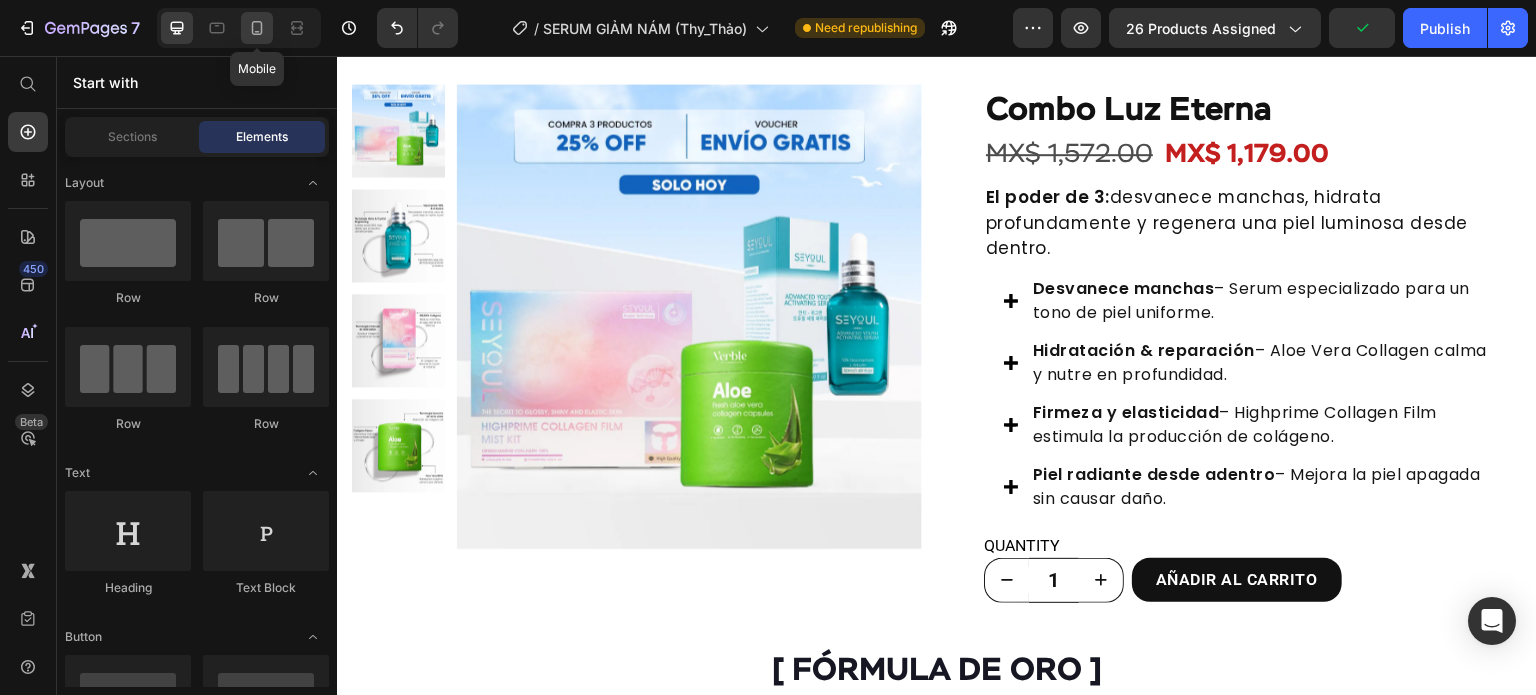 click 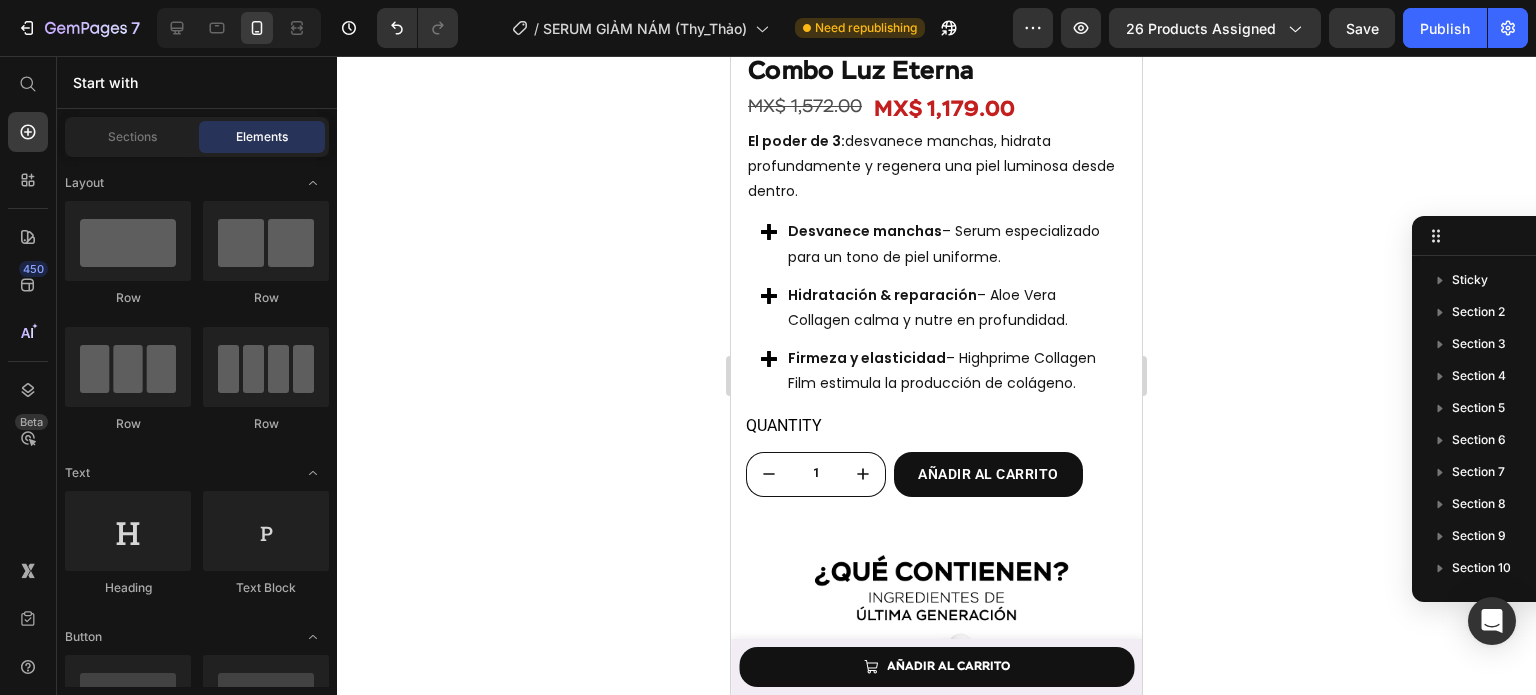 scroll, scrollTop: 4207, scrollLeft: 0, axis: vertical 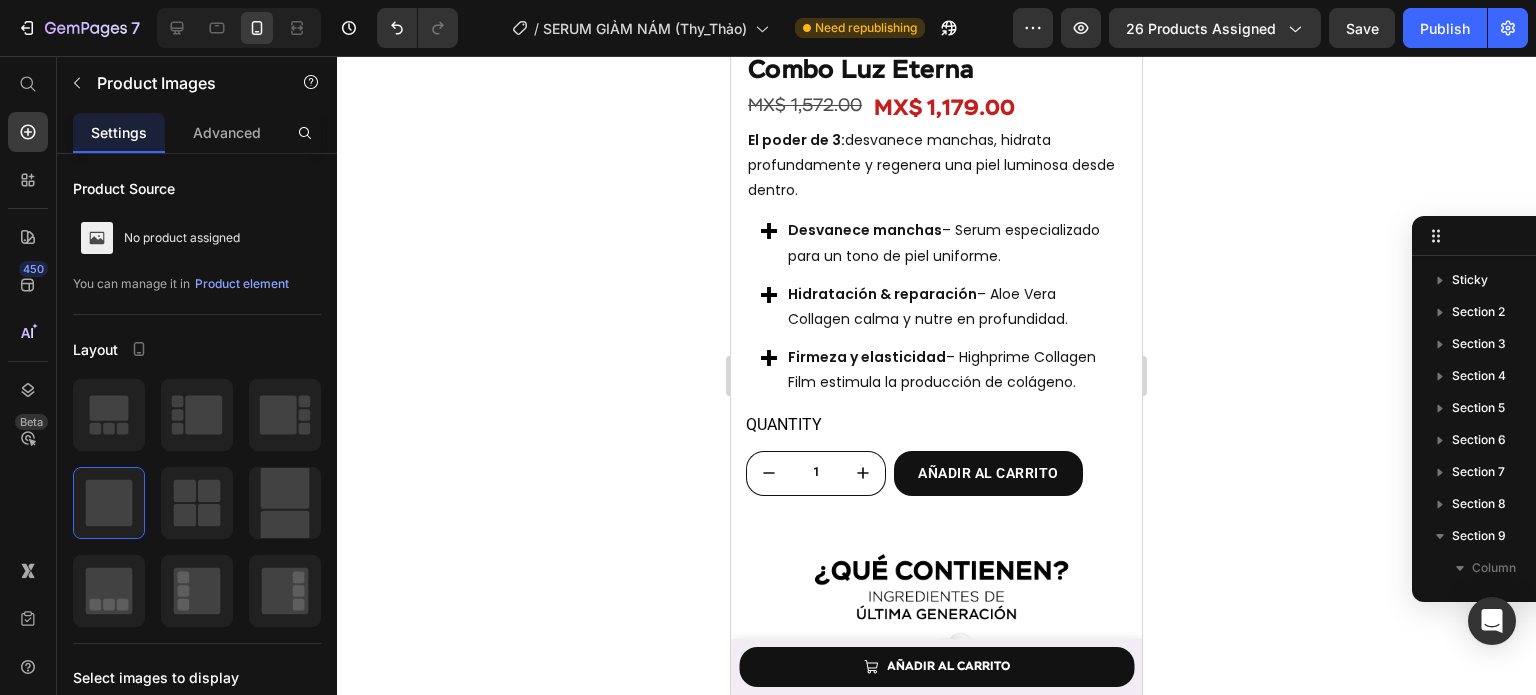 click 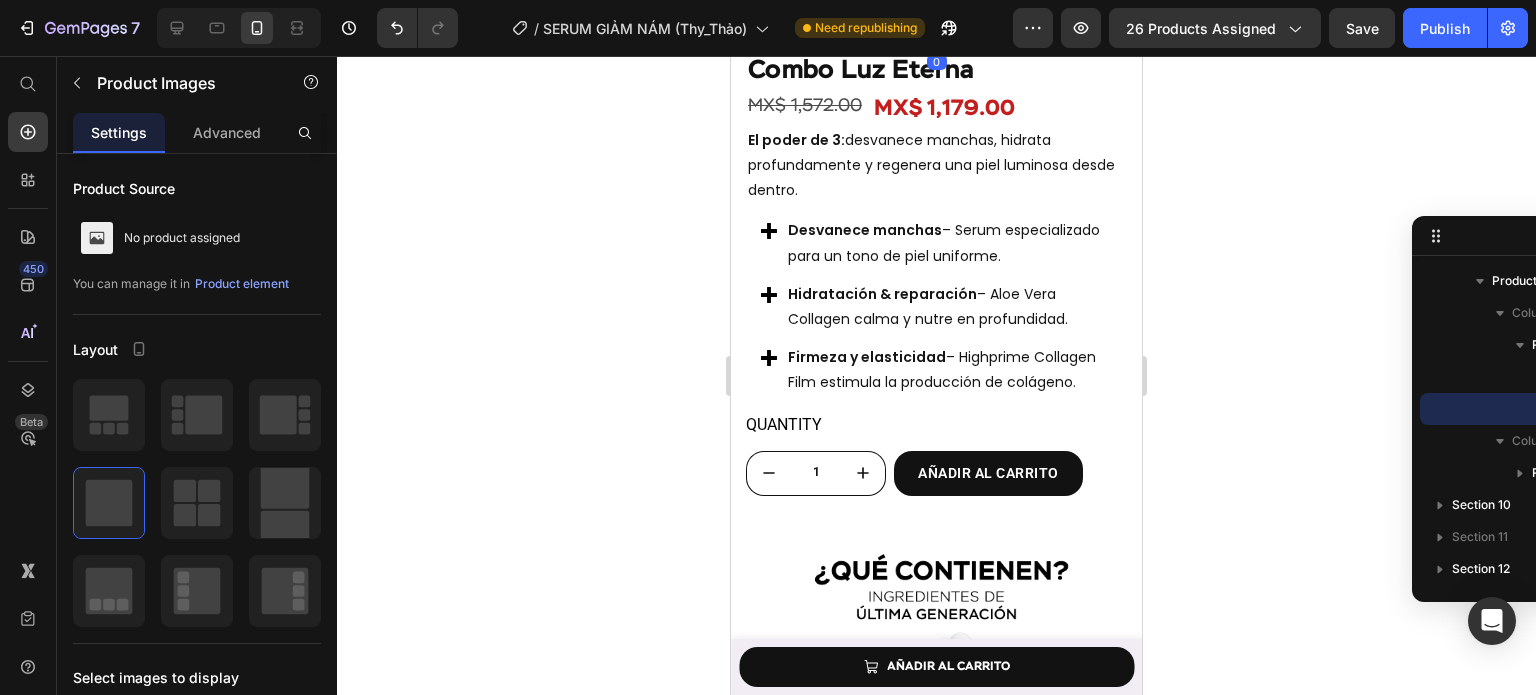 click 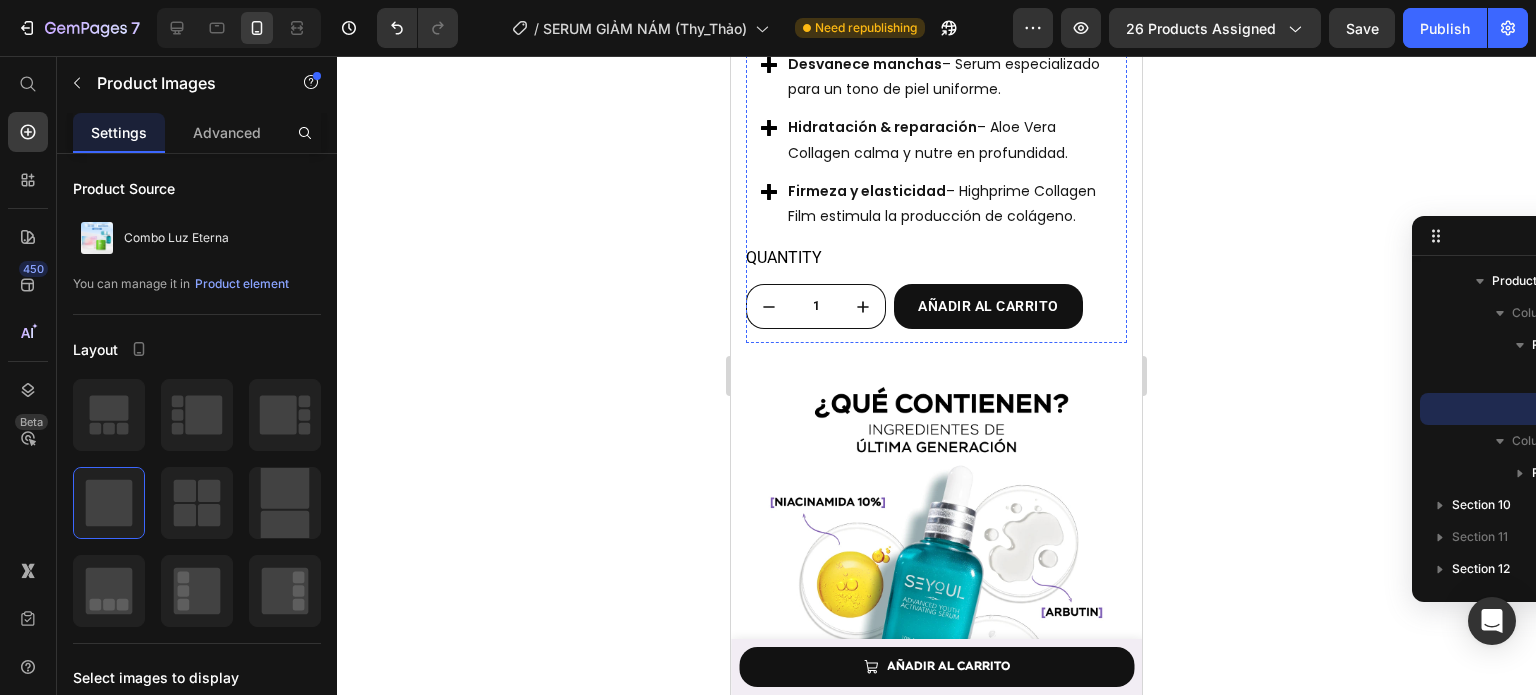 scroll, scrollTop: 4764, scrollLeft: 0, axis: vertical 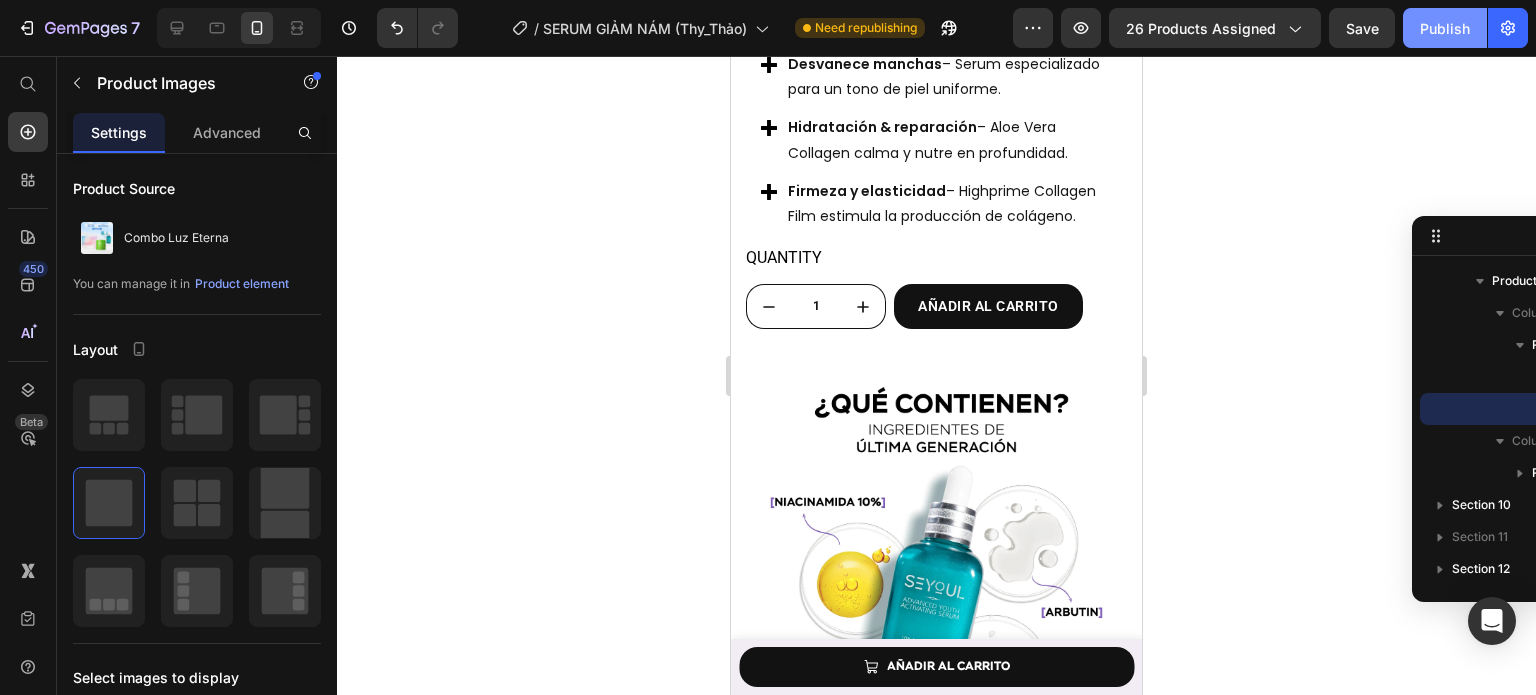 click on "Publish" at bounding box center (1445, 28) 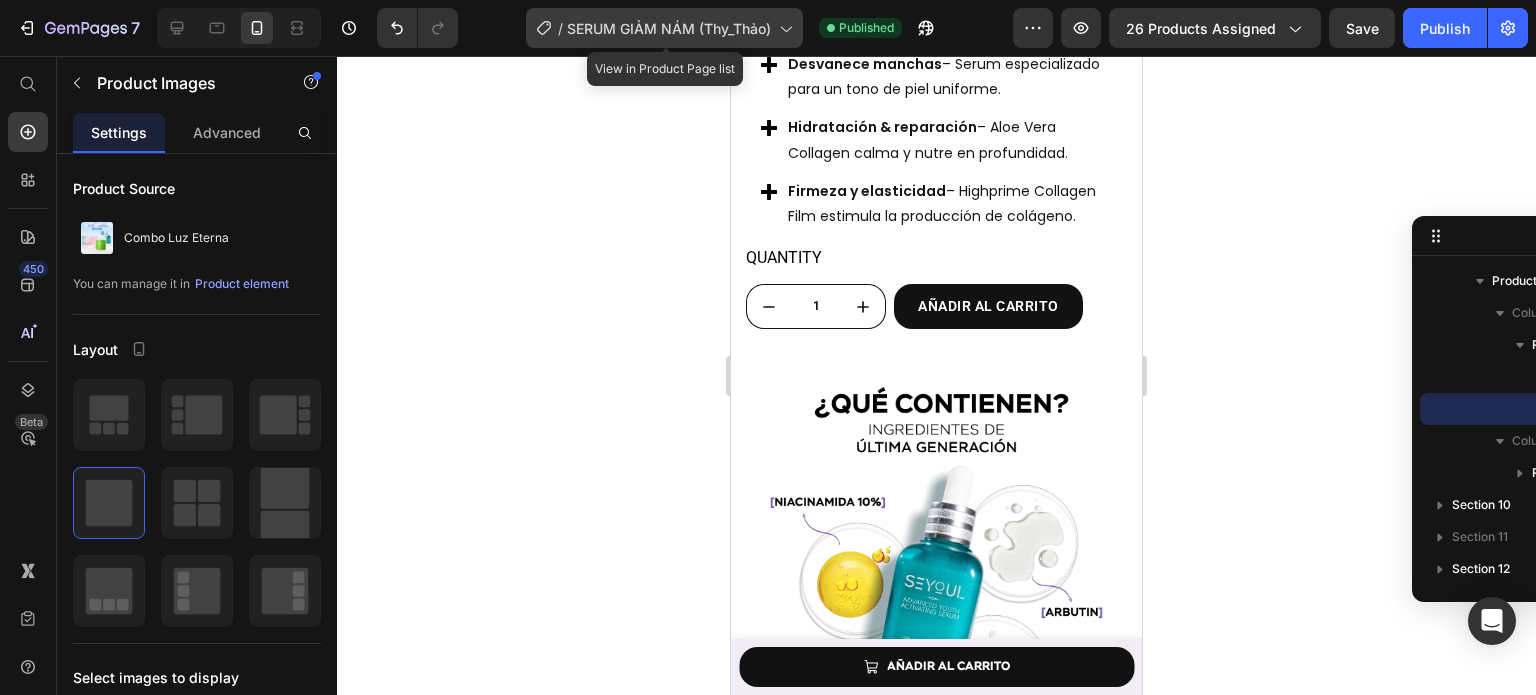 click on "/  SERUM GIẢM NÁM (Thy_Thảo)" 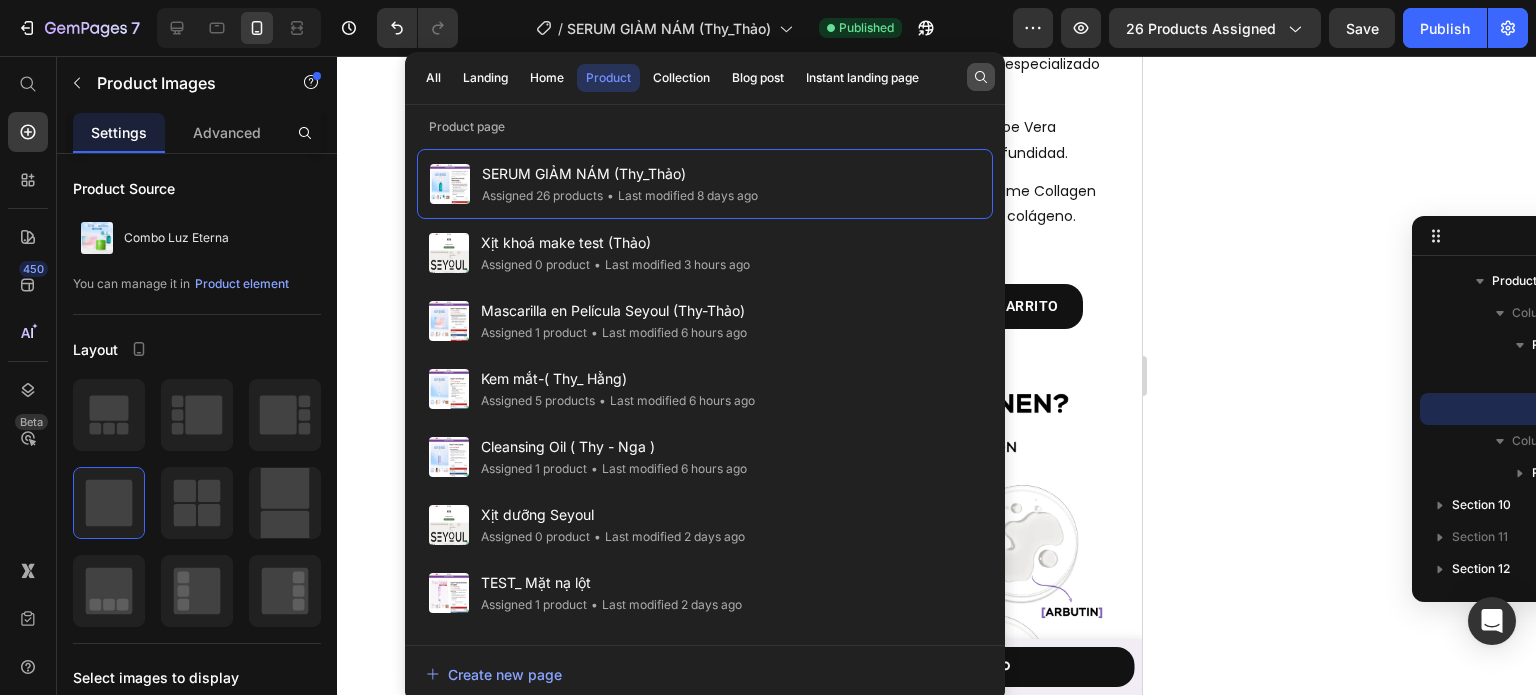 click 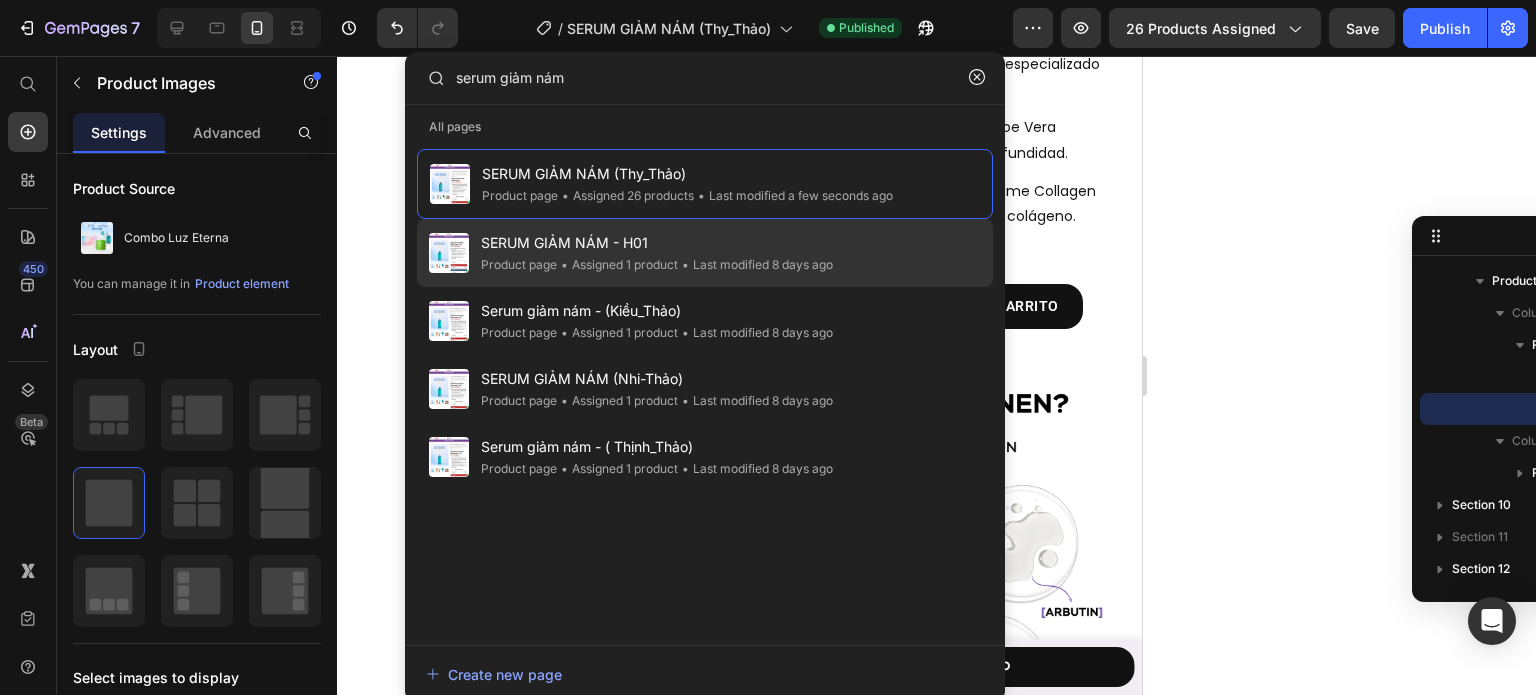 type on "serum giảm nám" 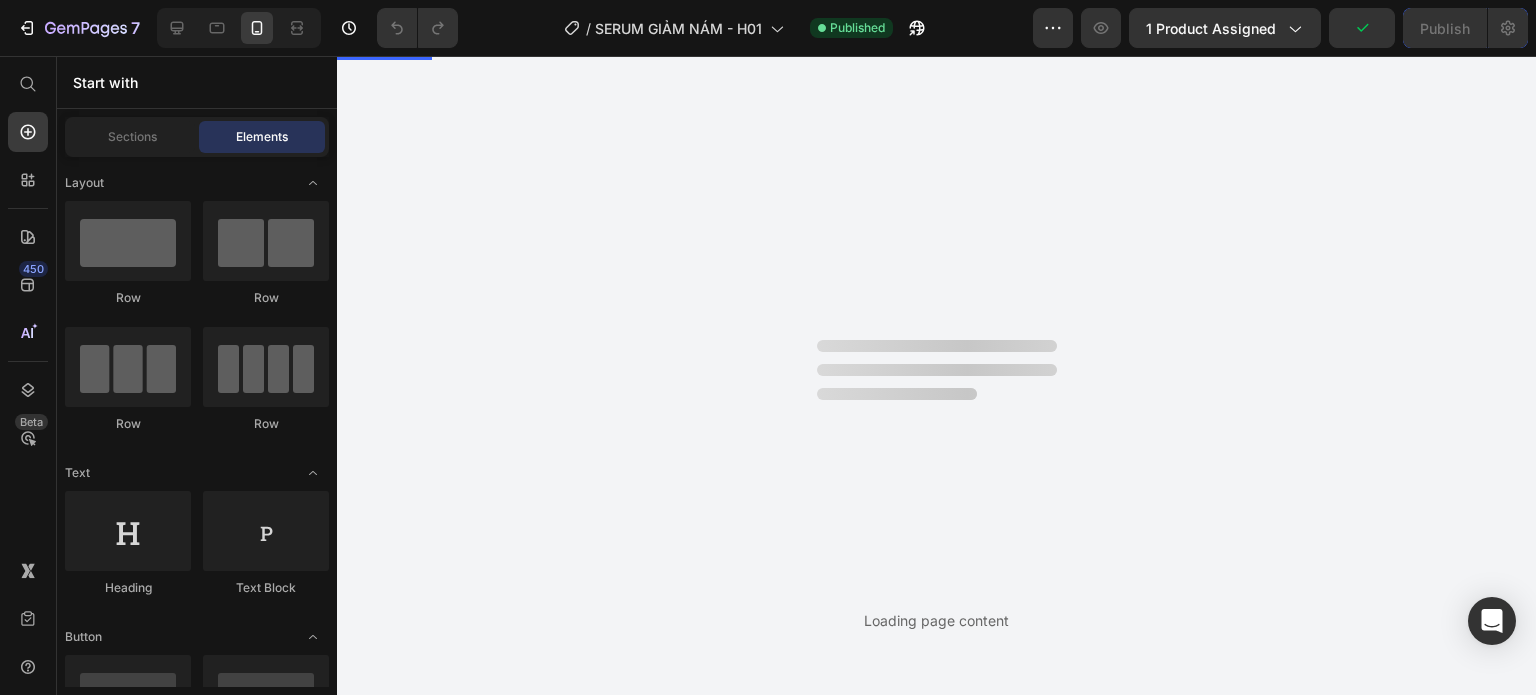 scroll, scrollTop: 0, scrollLeft: 0, axis: both 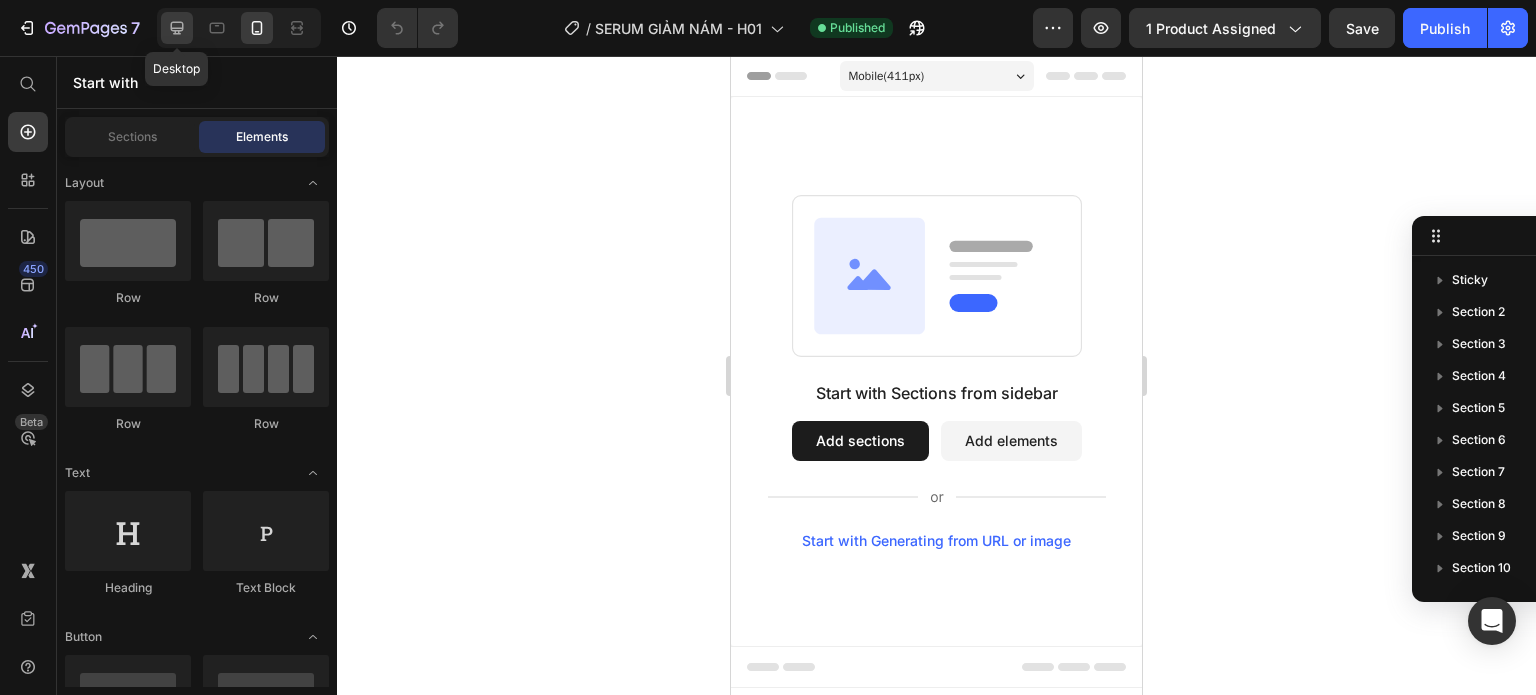 click 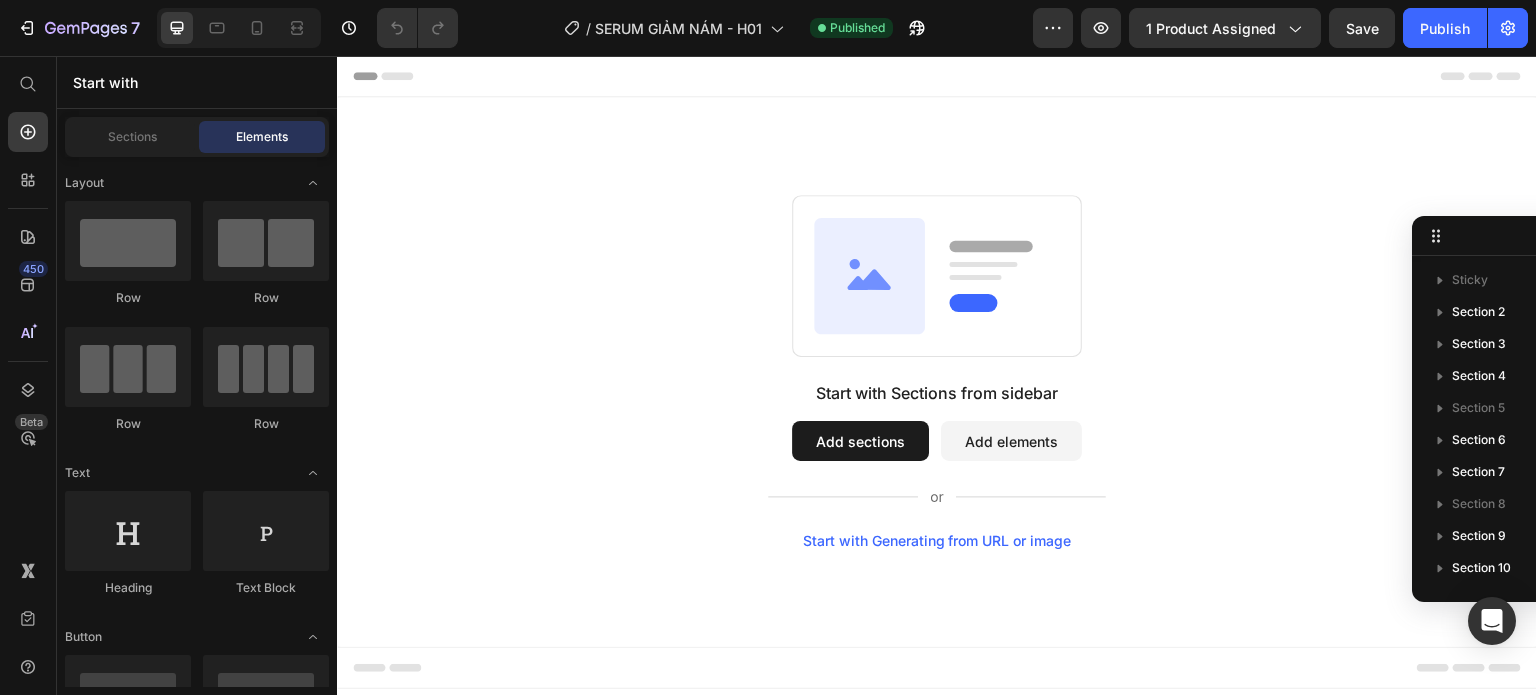 click on "Start with Sections from sidebar Add sections Add elements Start with Generating from URL or image" at bounding box center (937, 372) 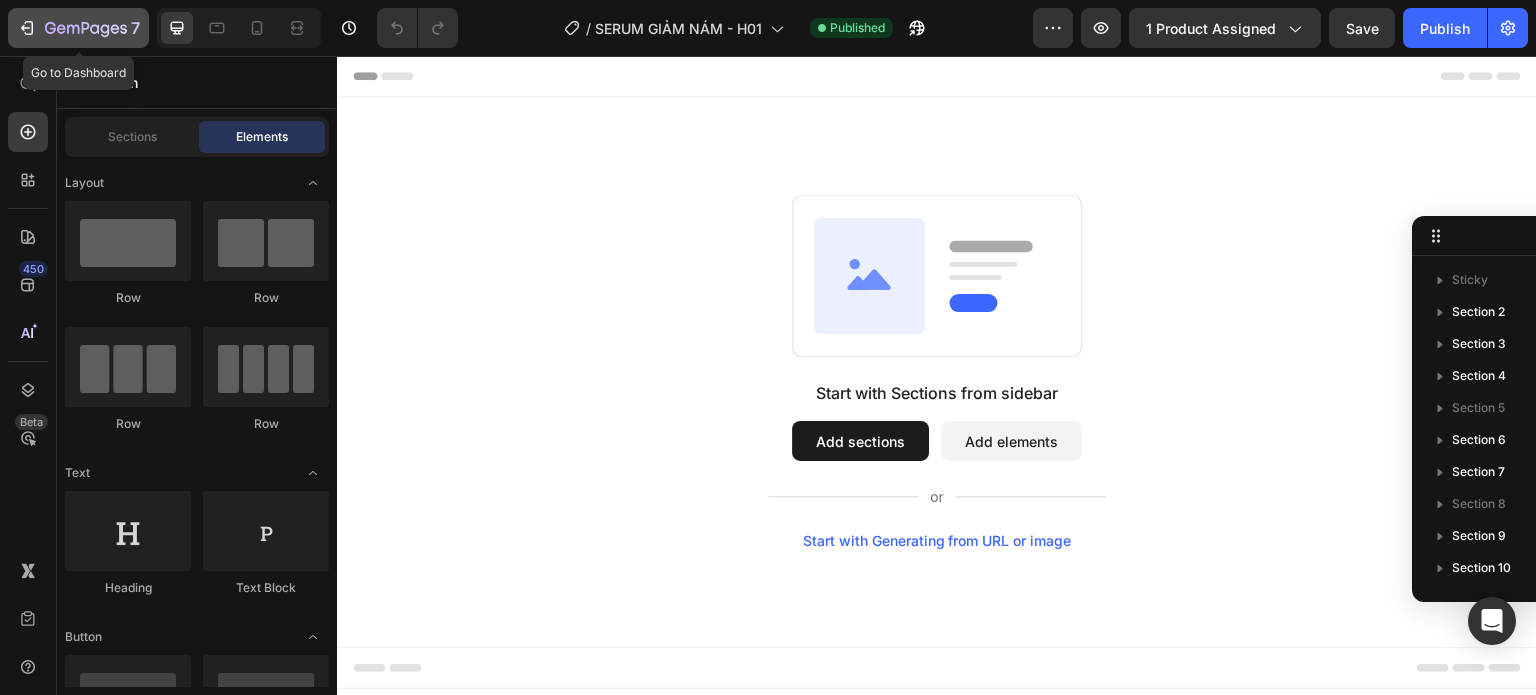 click 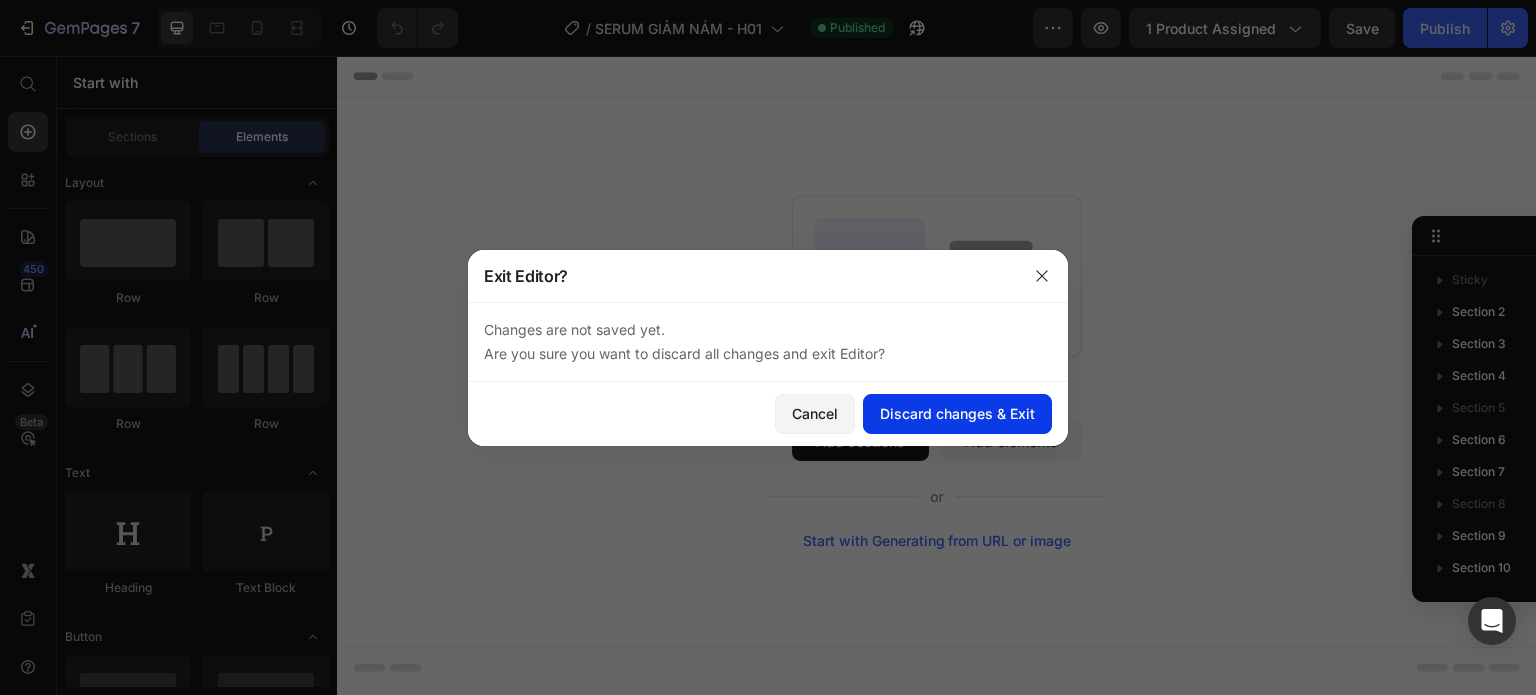 click on "Discard changes & Exit" at bounding box center [957, 413] 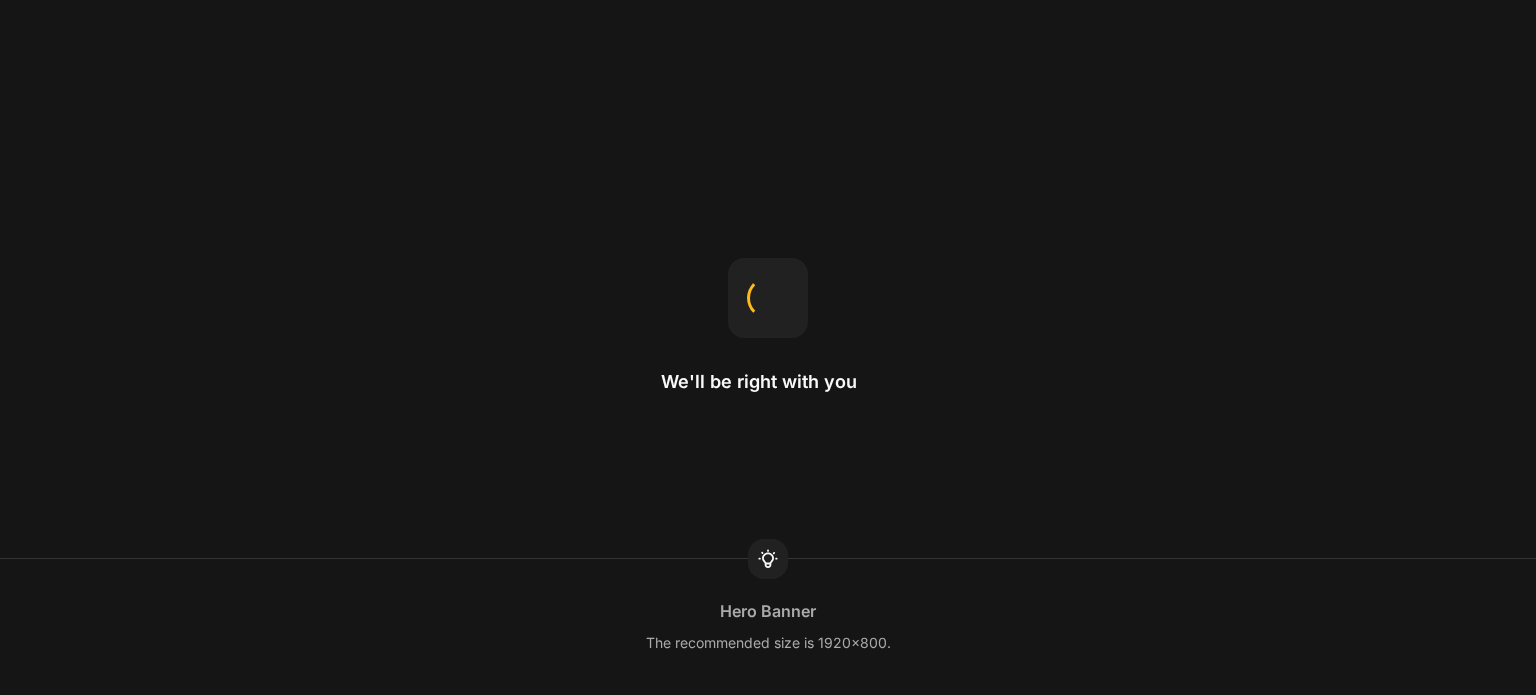 scroll, scrollTop: 0, scrollLeft: 0, axis: both 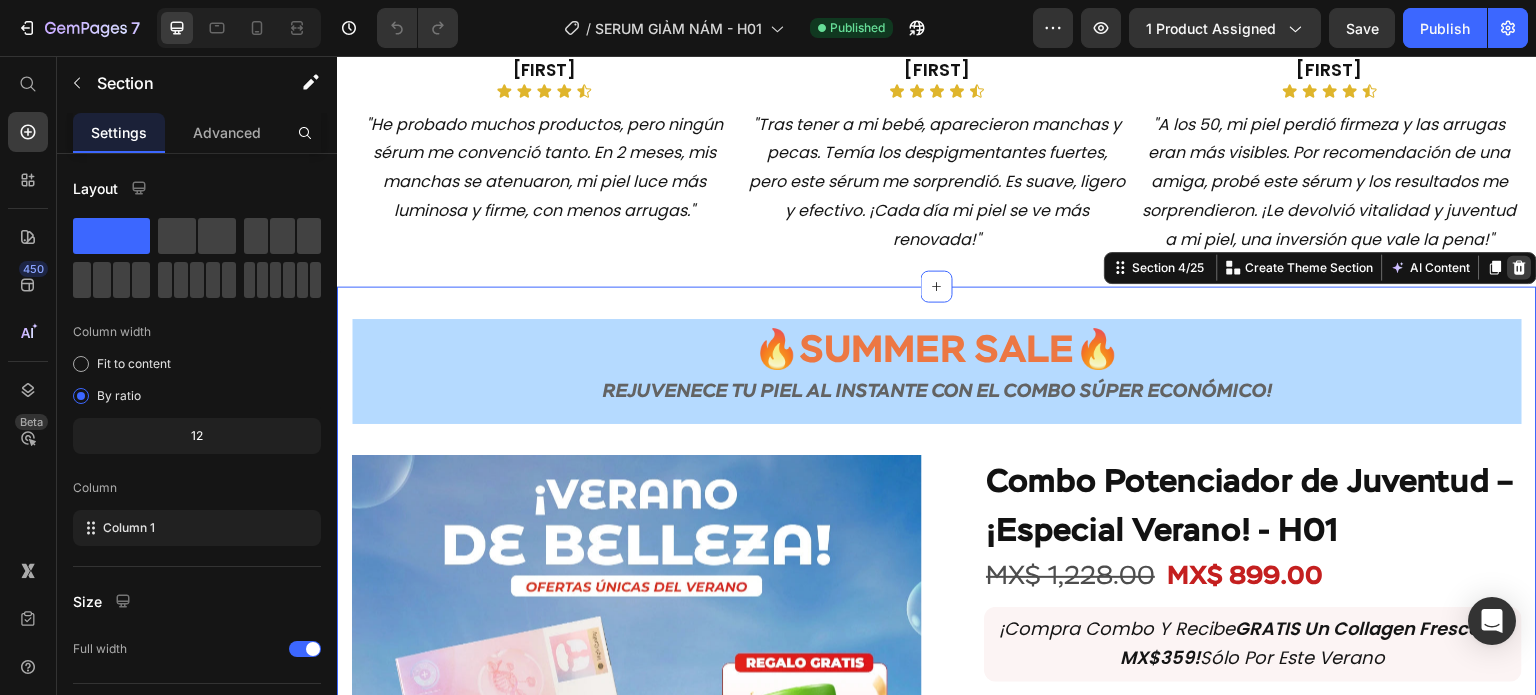 click at bounding box center (1520, 268) 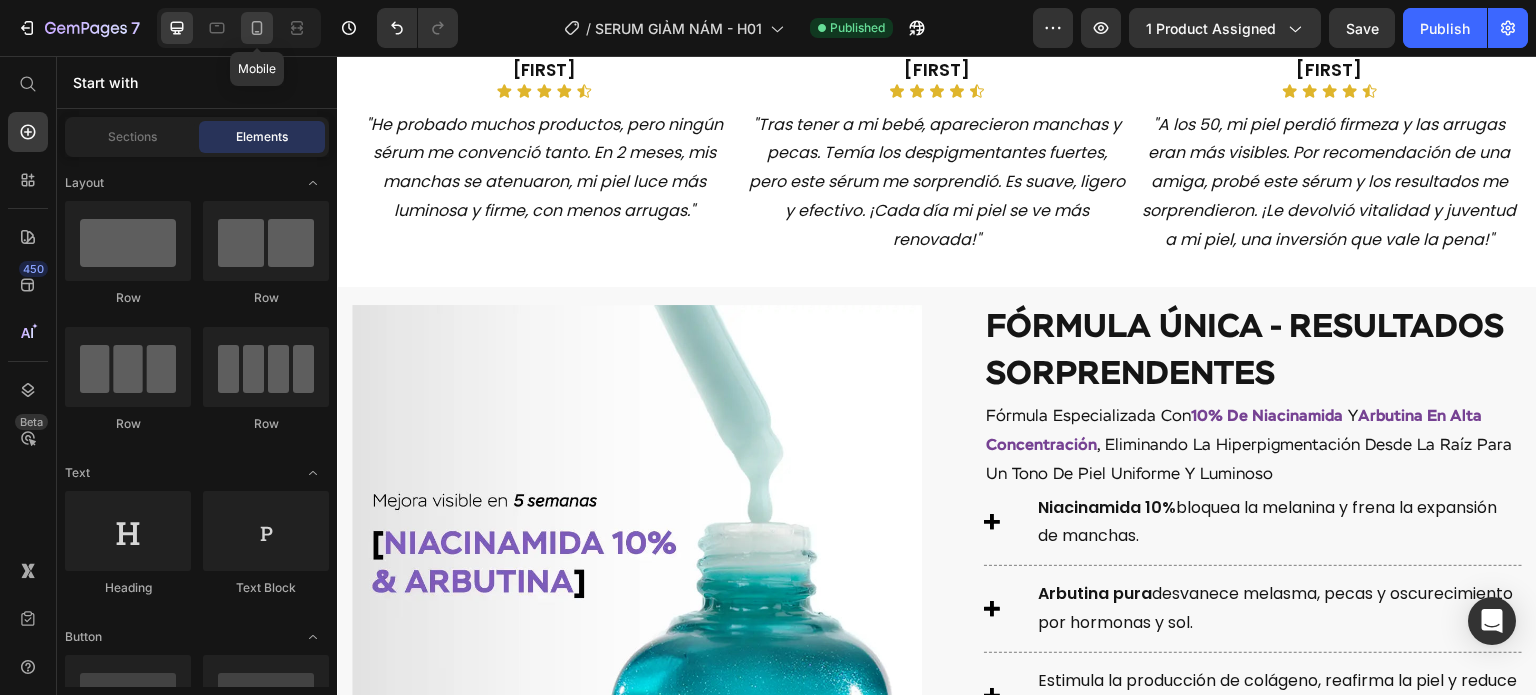 click 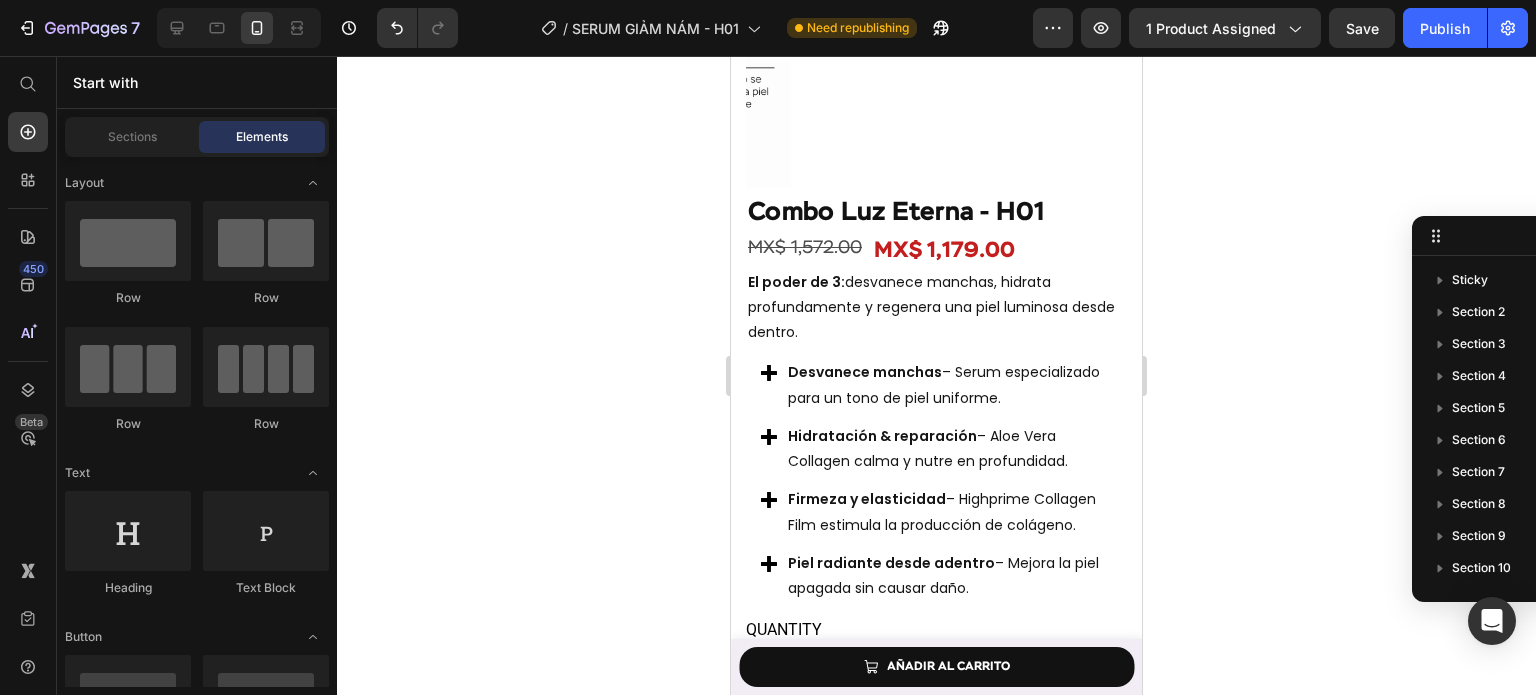 scroll, scrollTop: 6112, scrollLeft: 0, axis: vertical 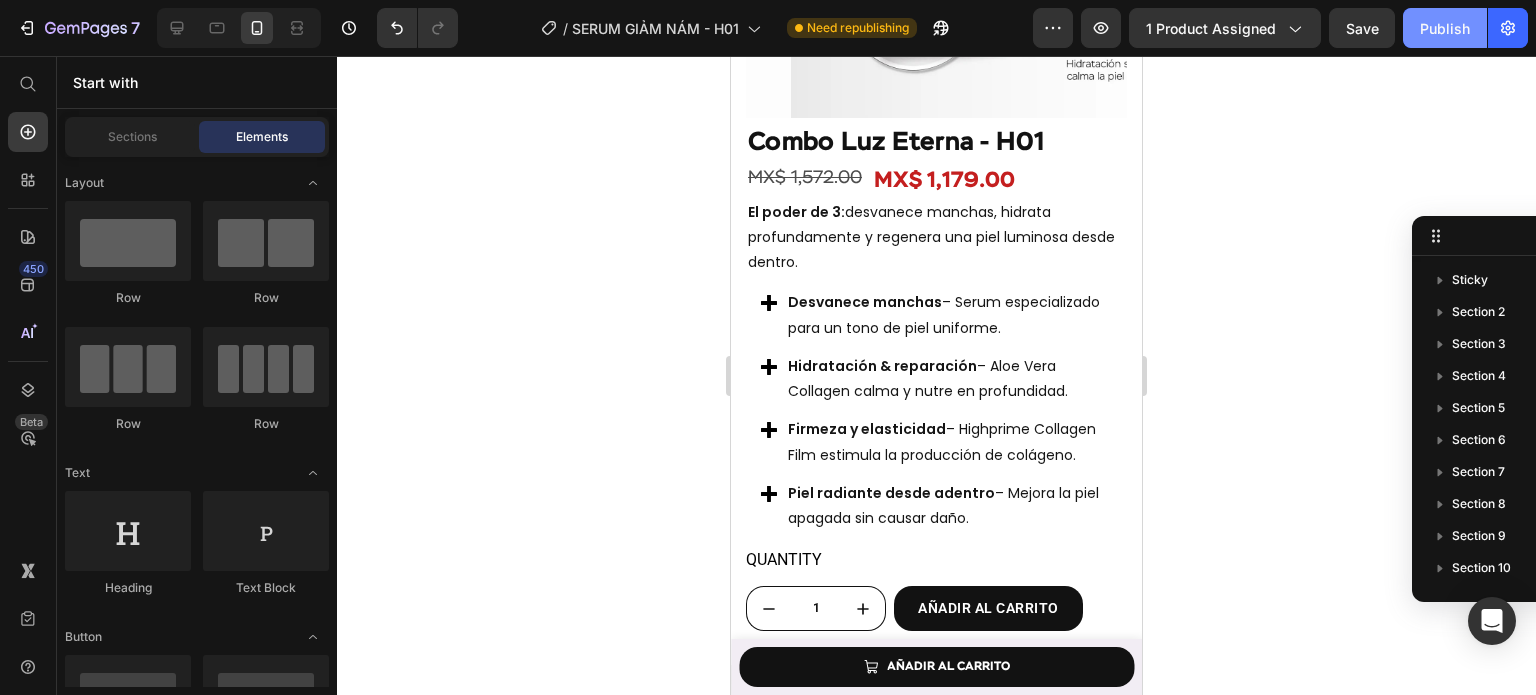 click on "Publish" at bounding box center [1445, 28] 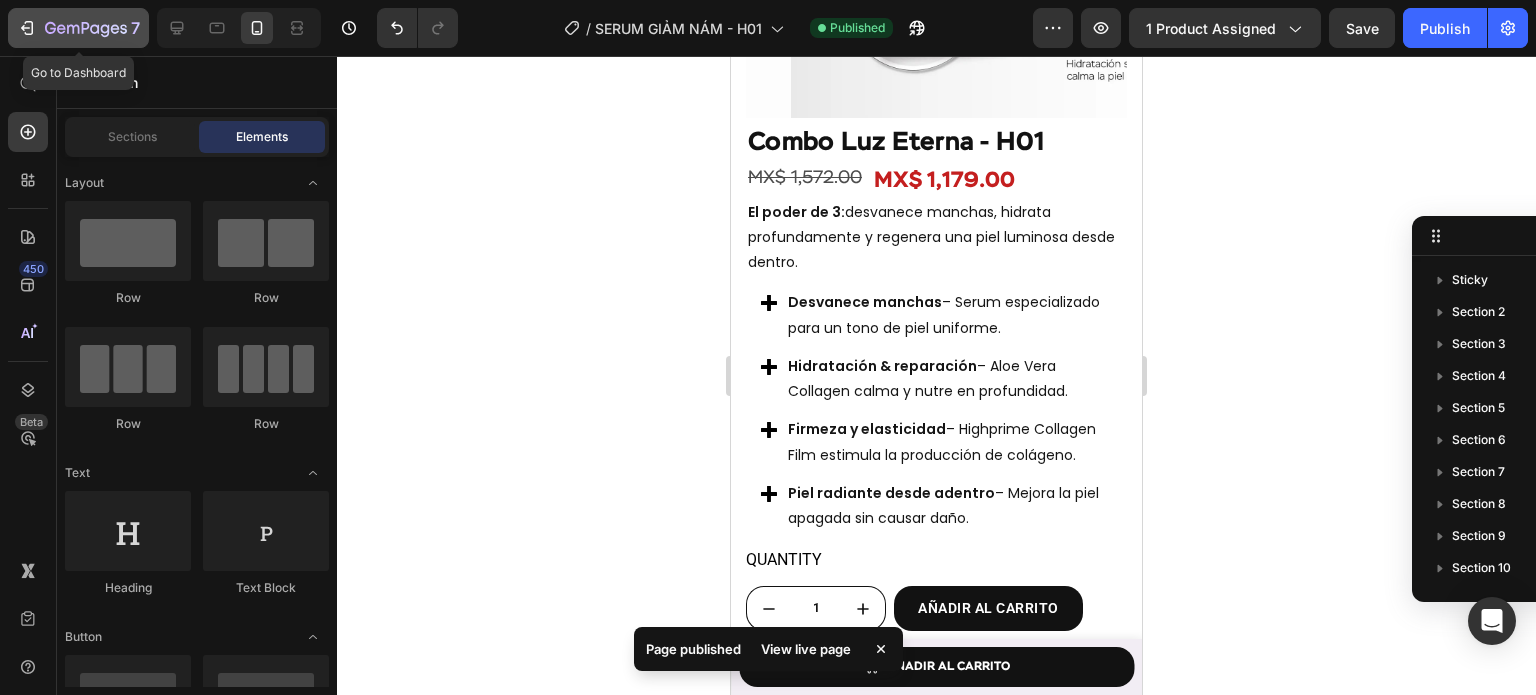click on "7" 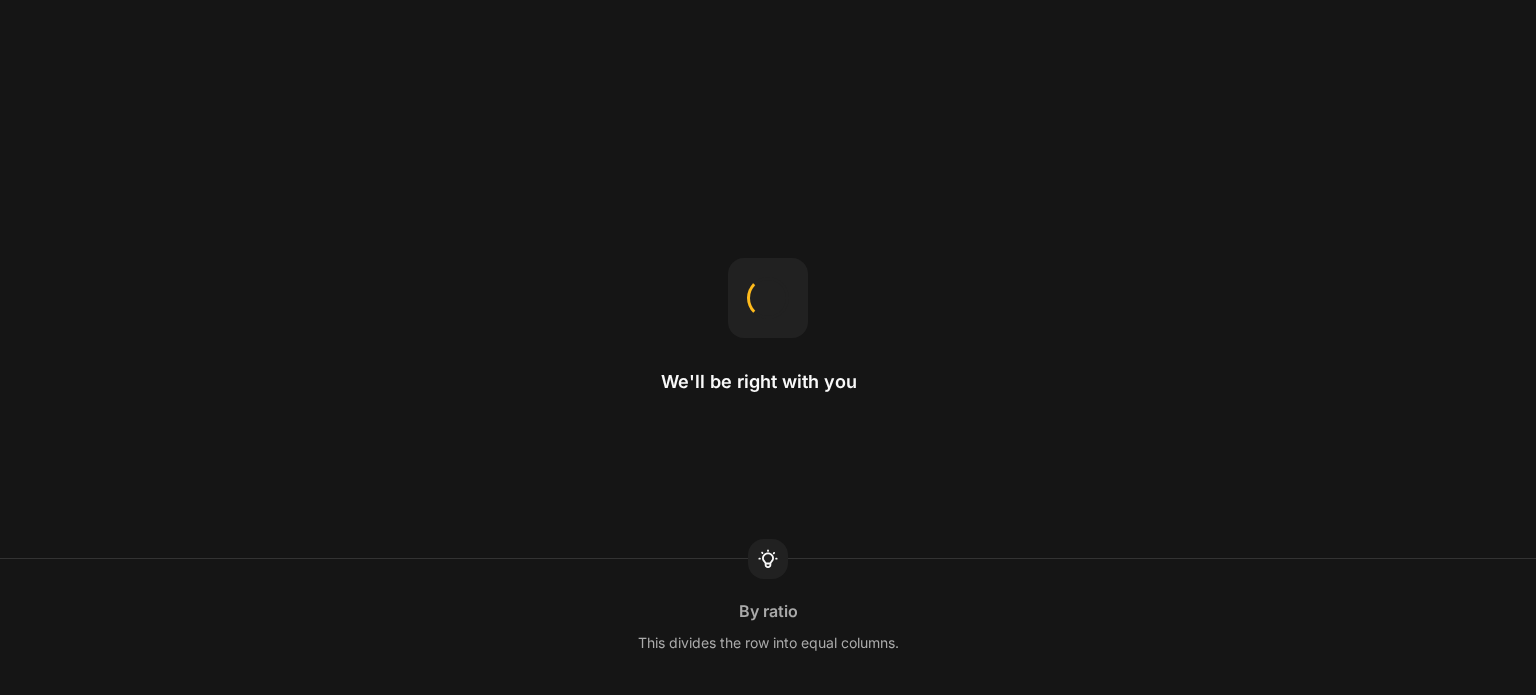 scroll, scrollTop: 0, scrollLeft: 0, axis: both 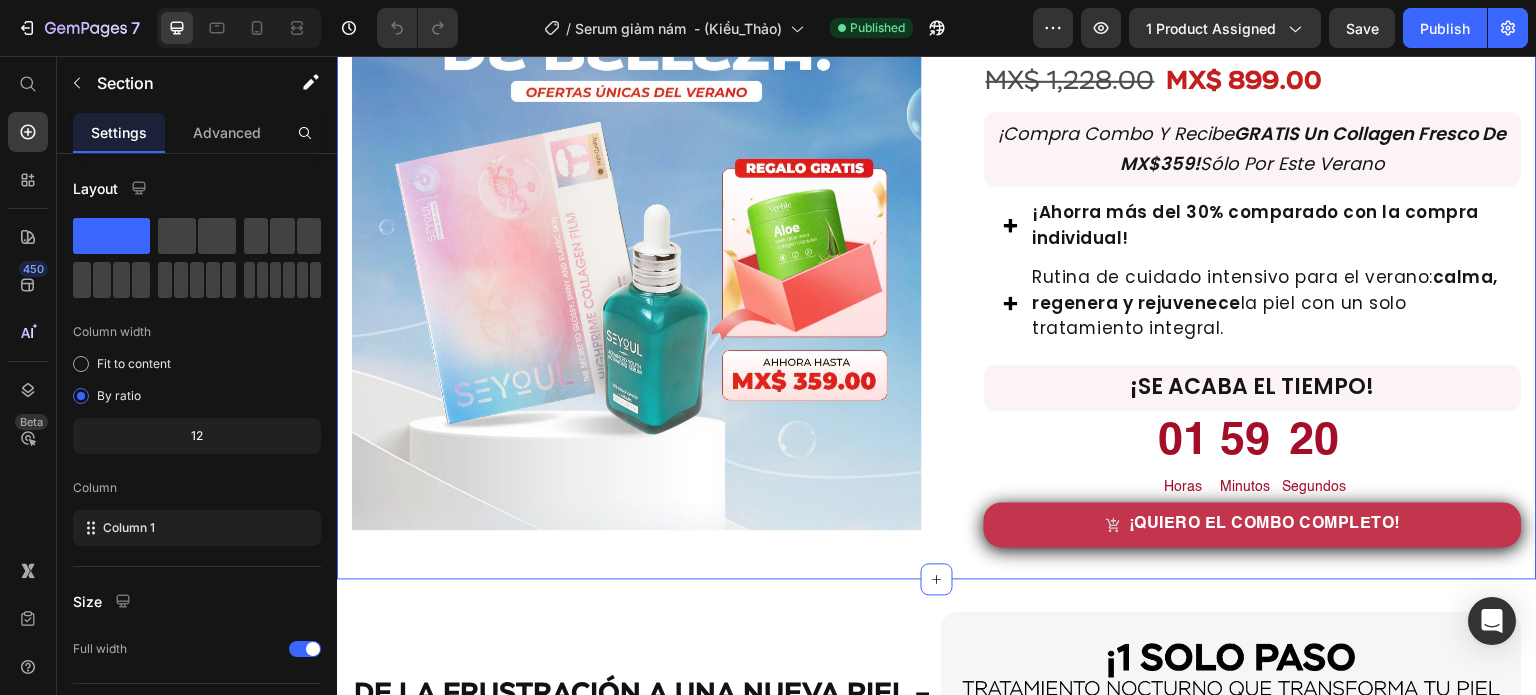 click 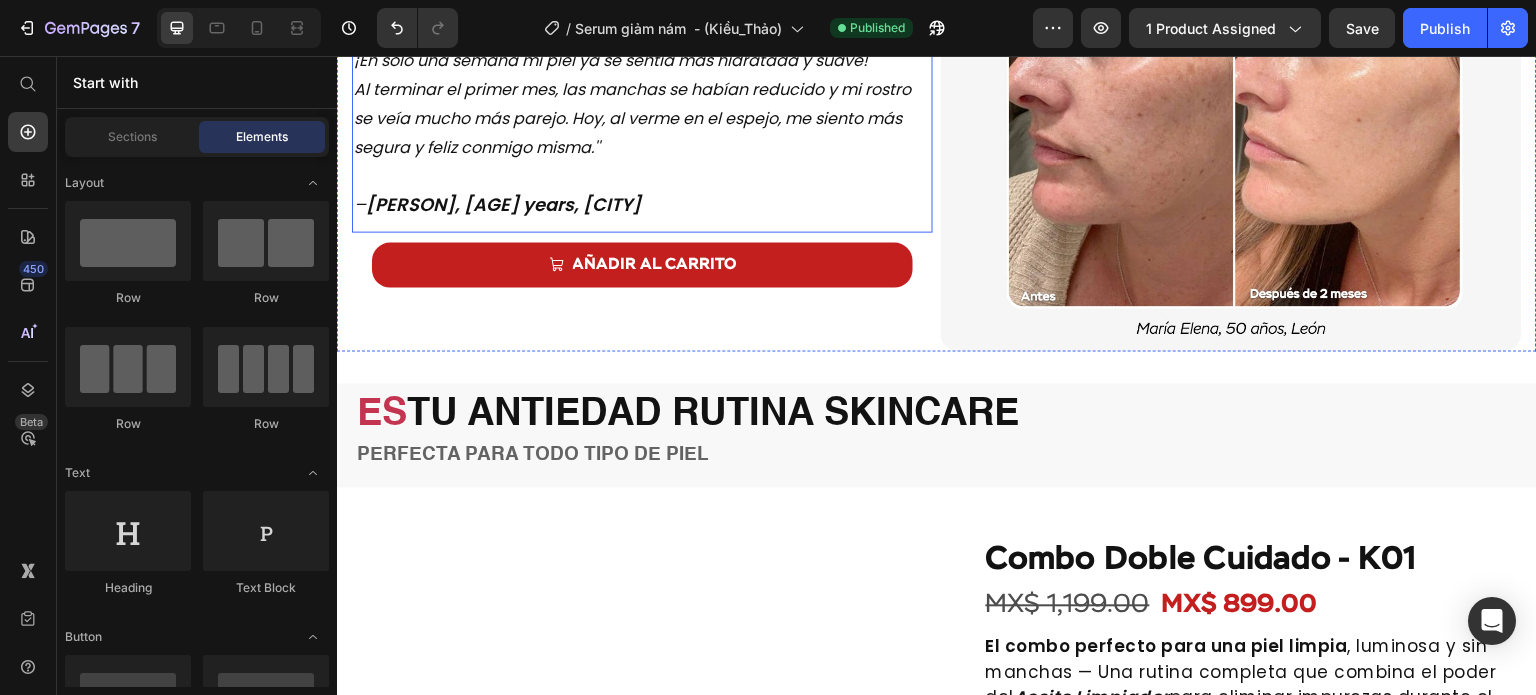 scroll, scrollTop: 1477, scrollLeft: 0, axis: vertical 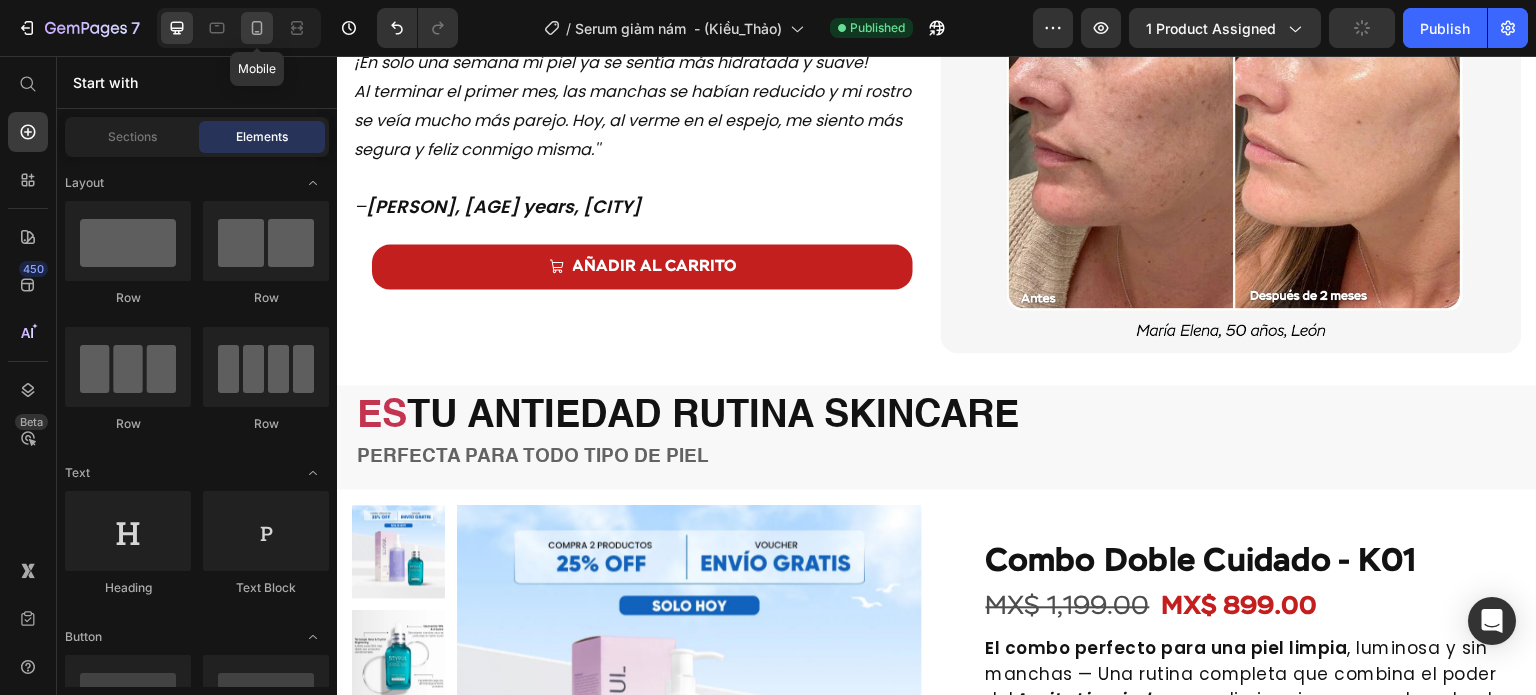 click 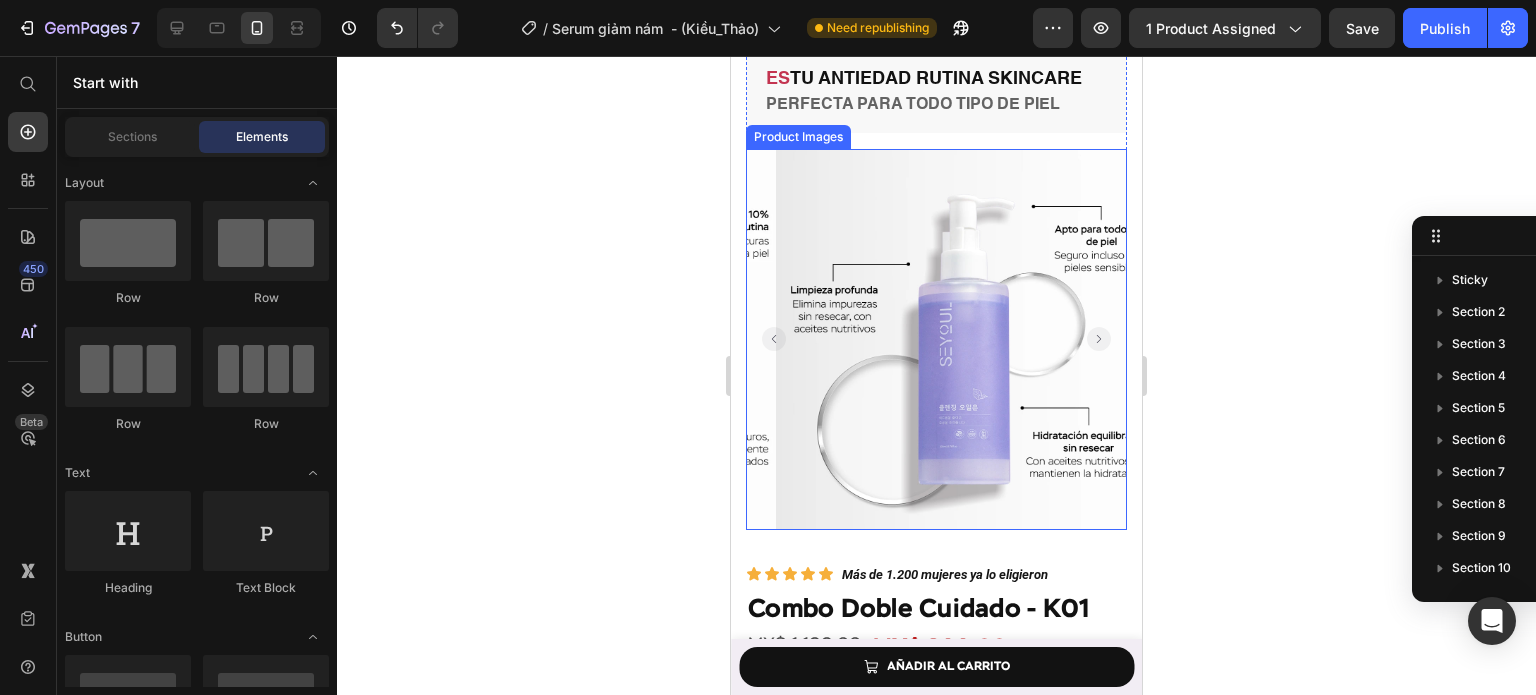 scroll, scrollTop: 2418, scrollLeft: 0, axis: vertical 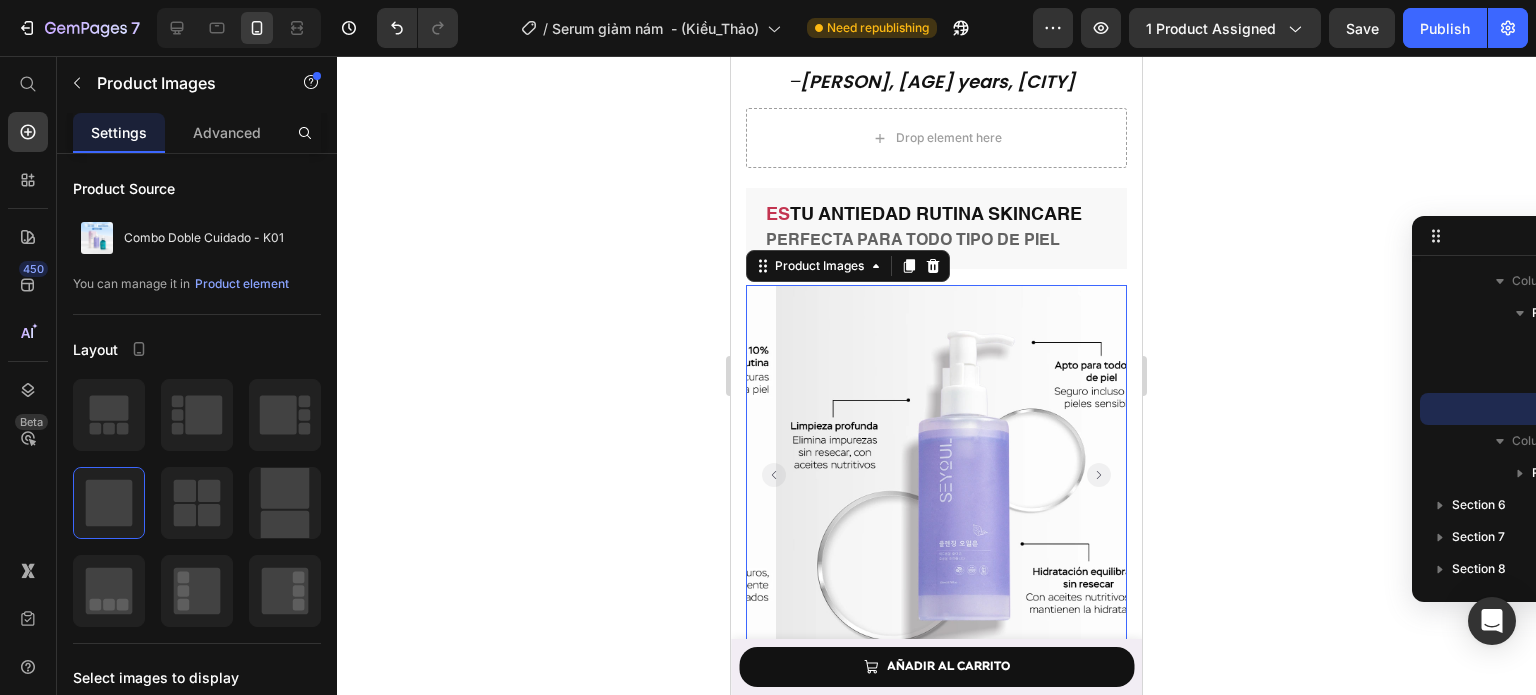 click 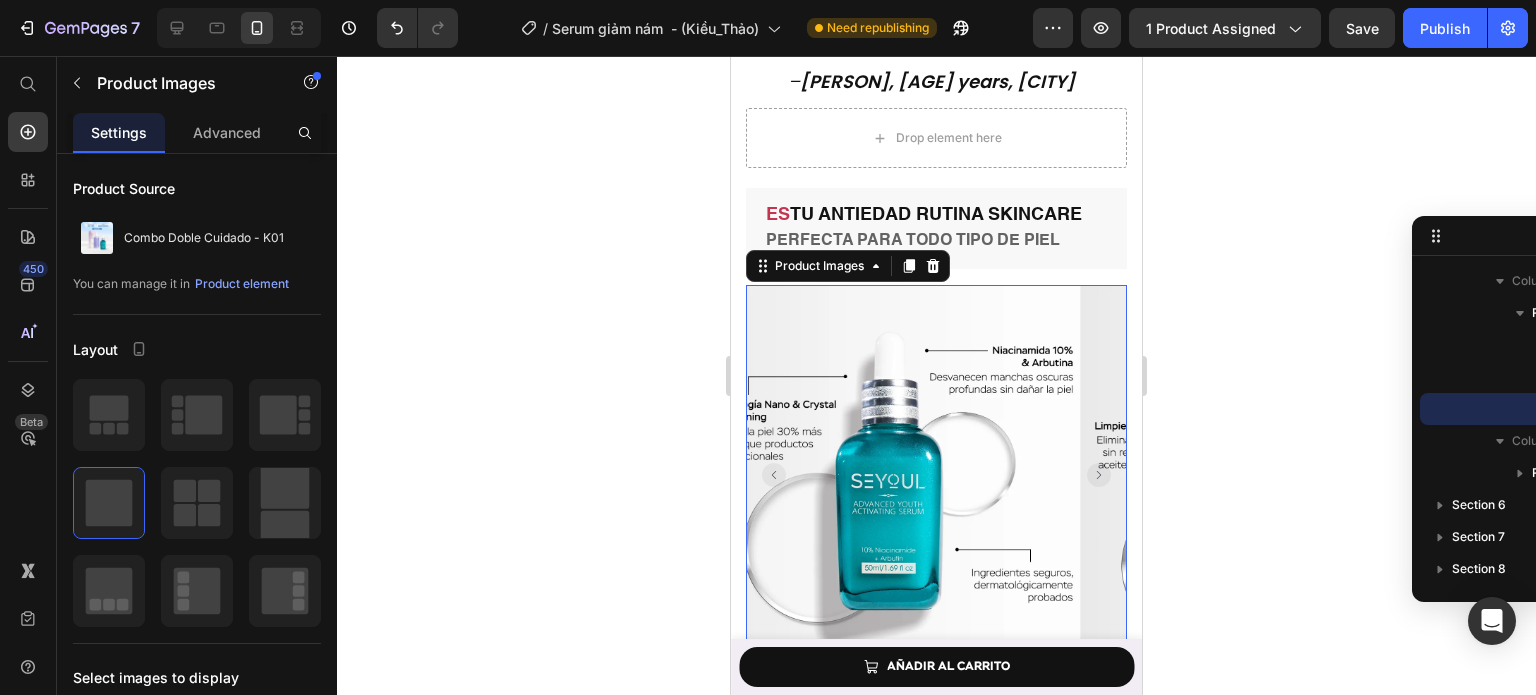 click 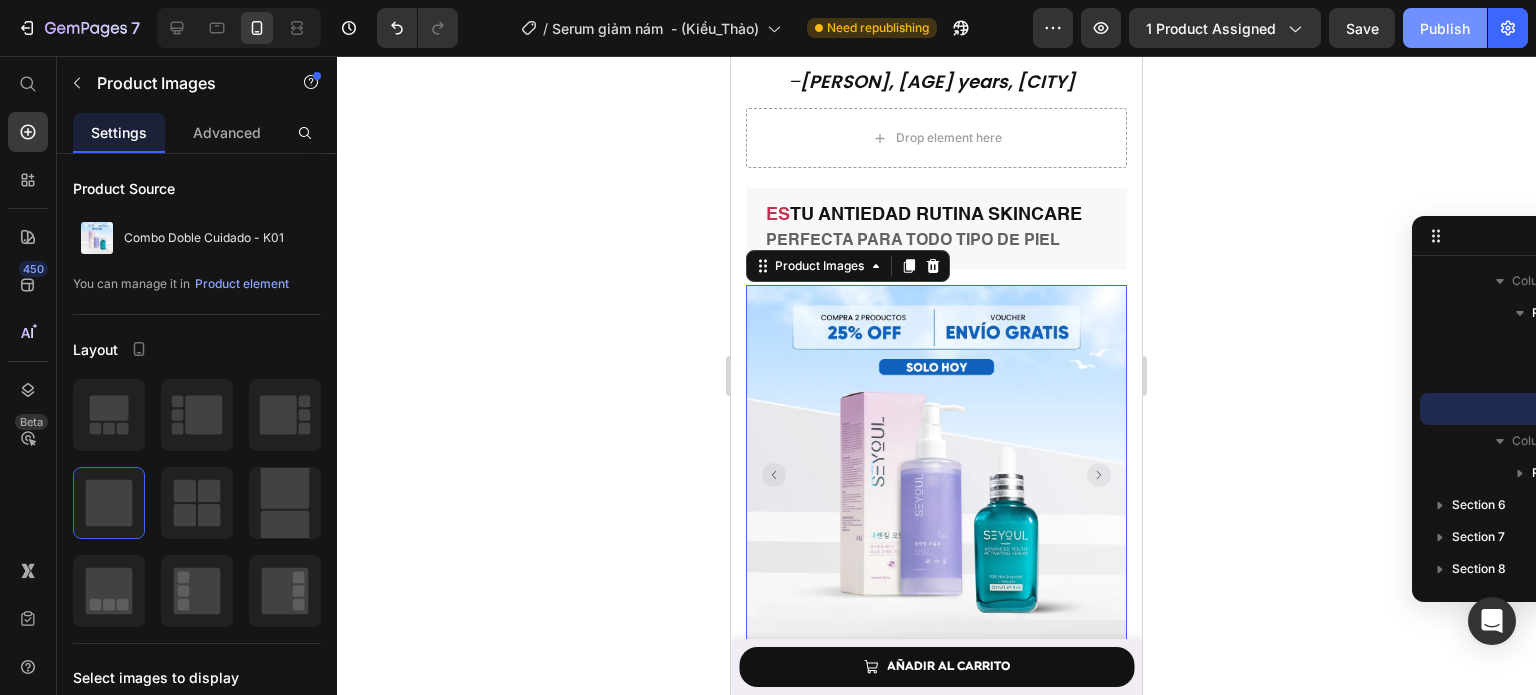 click on "Publish" at bounding box center [1445, 28] 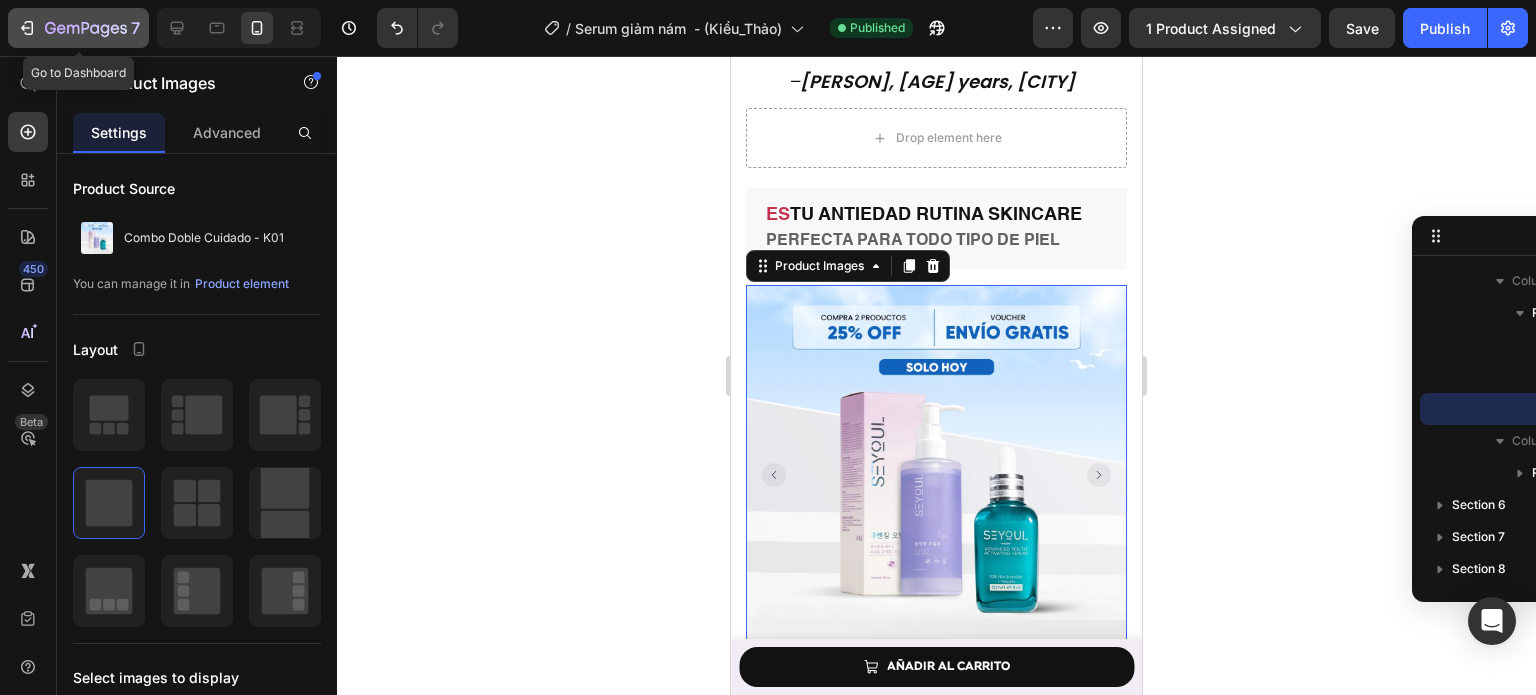 click on "7" 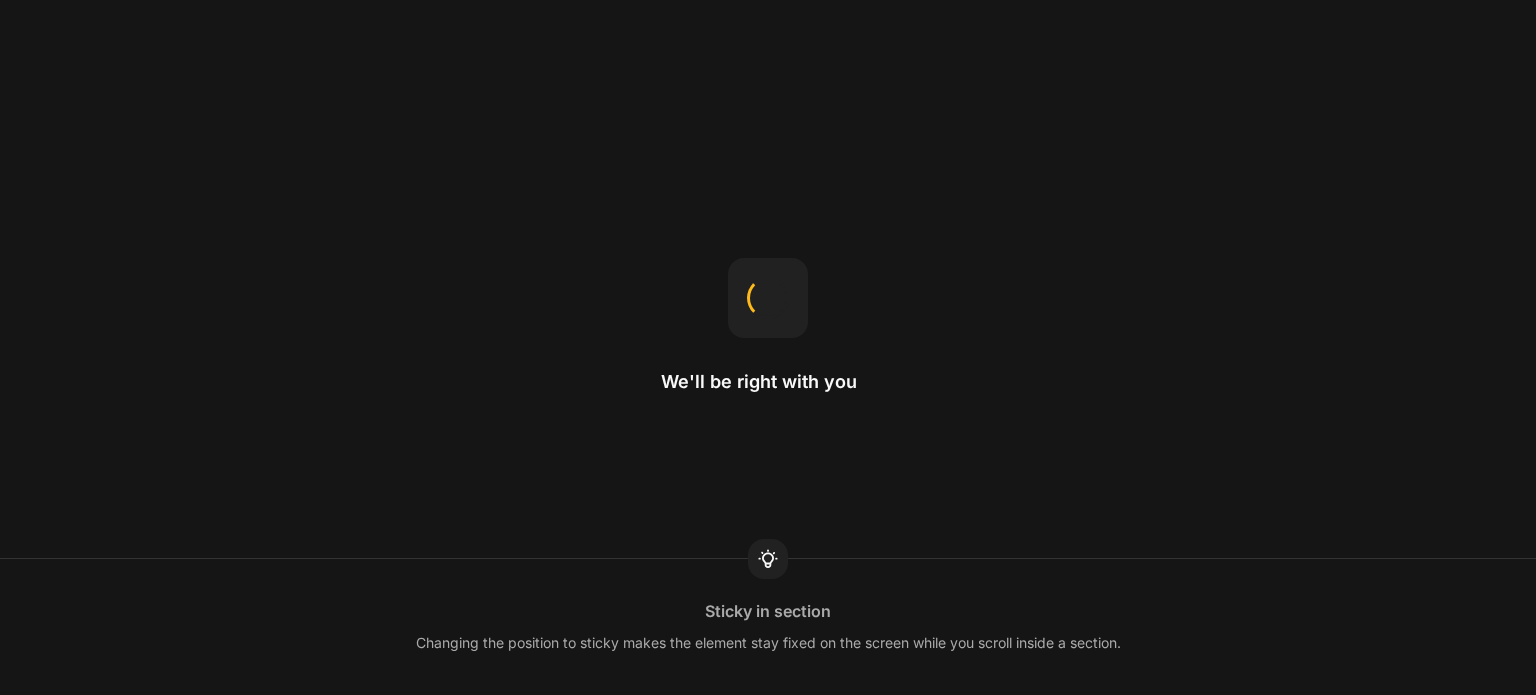 scroll, scrollTop: 0, scrollLeft: 0, axis: both 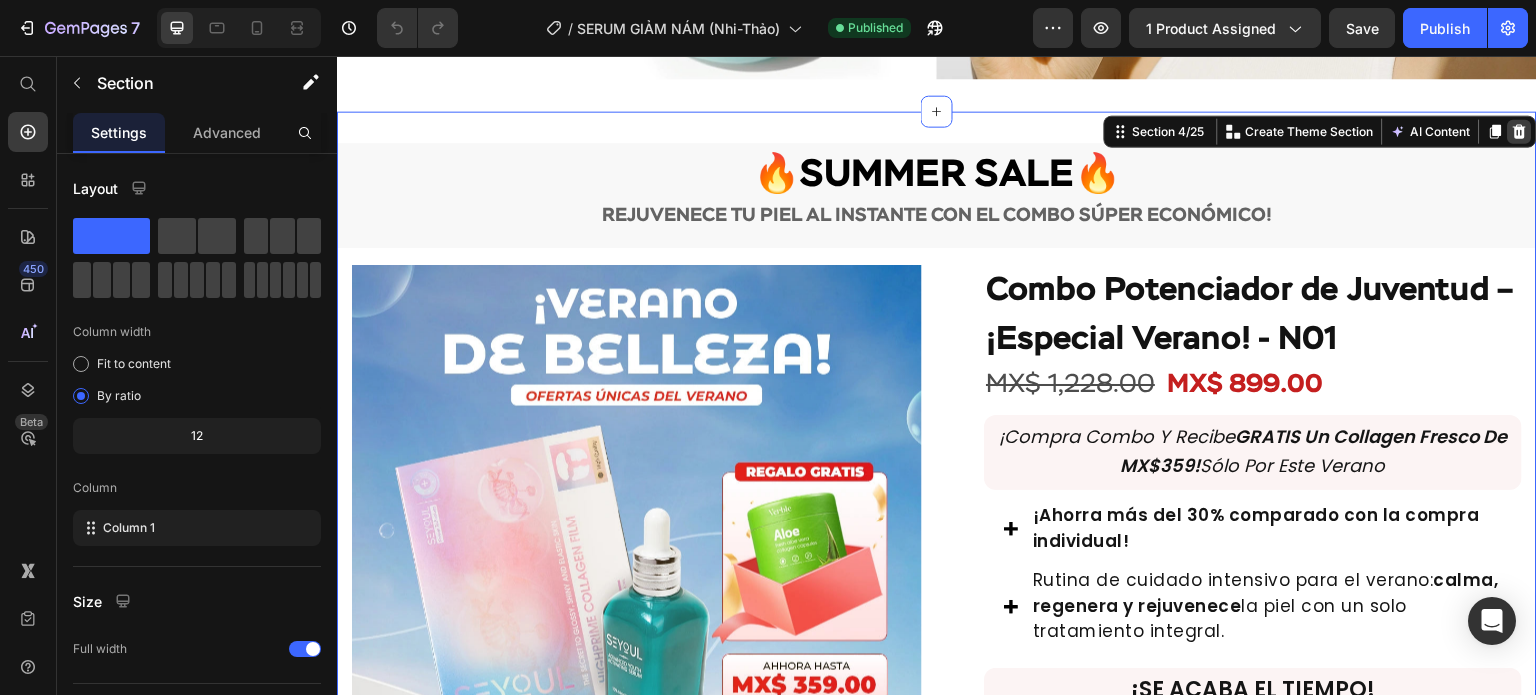 click 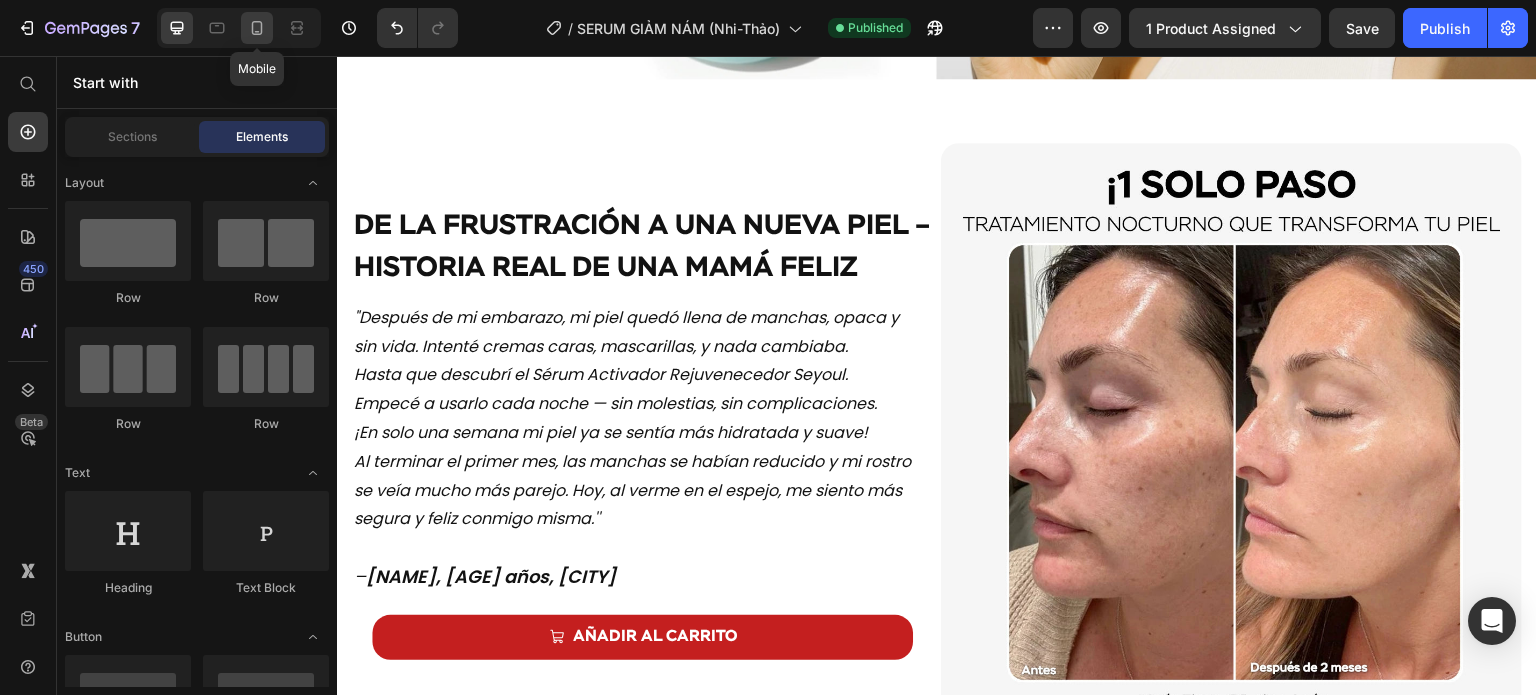 click 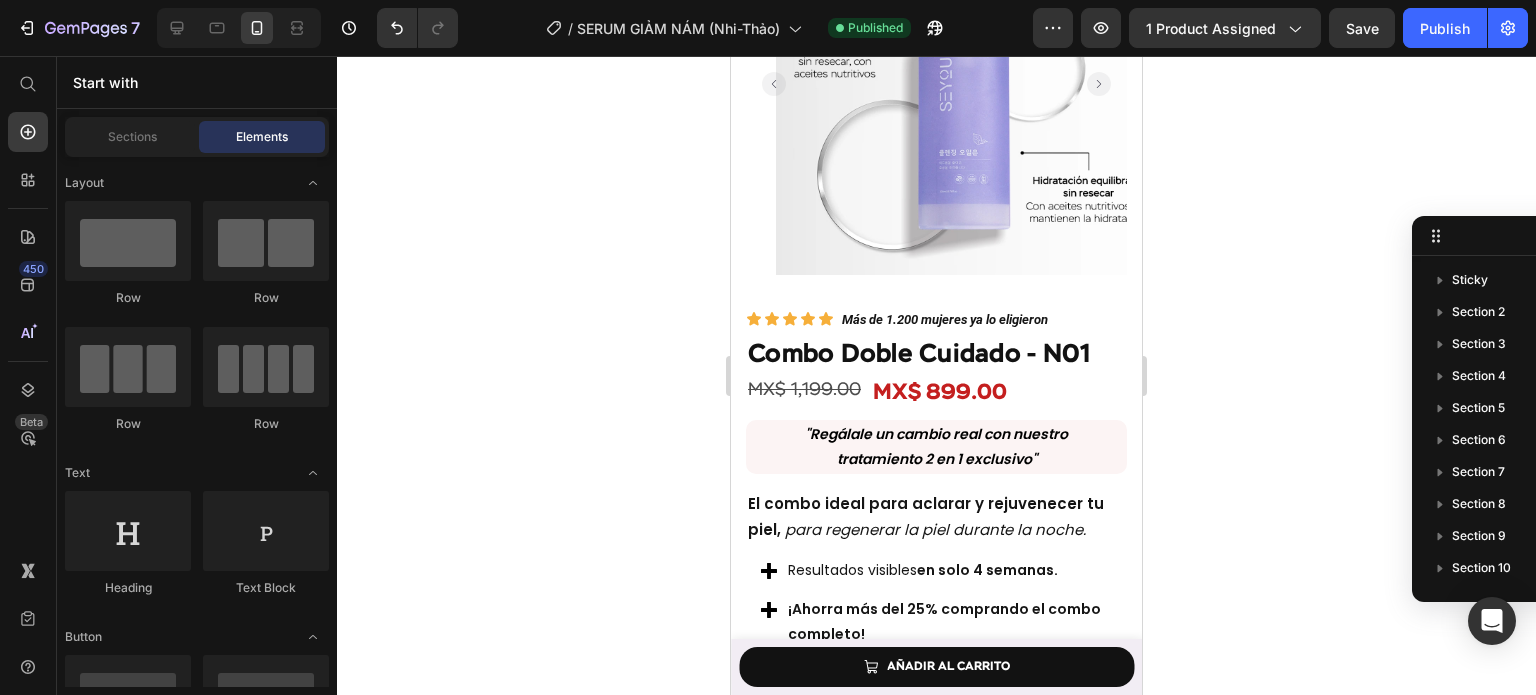 scroll, scrollTop: 3005, scrollLeft: 0, axis: vertical 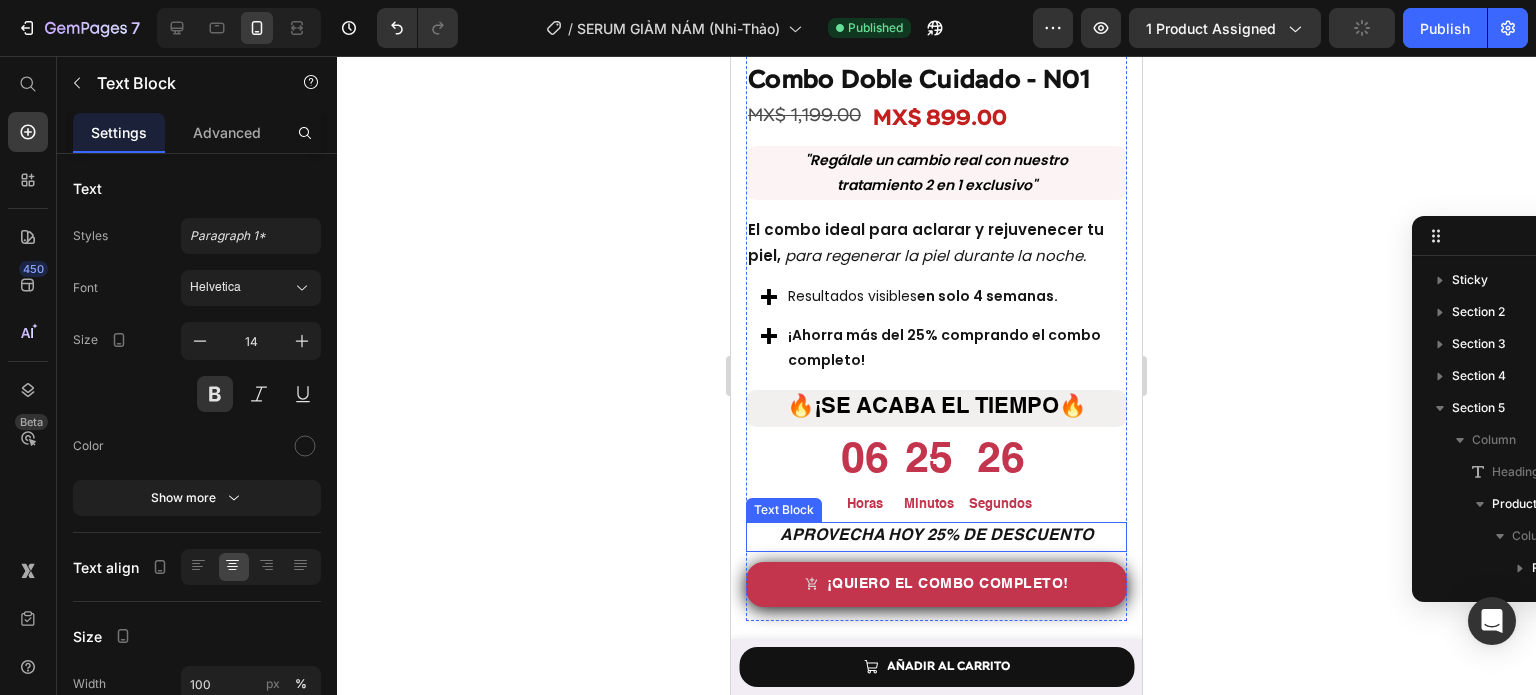 click on "APROVECHA HOY 25% DE DESCUENTO" at bounding box center [936, 536] 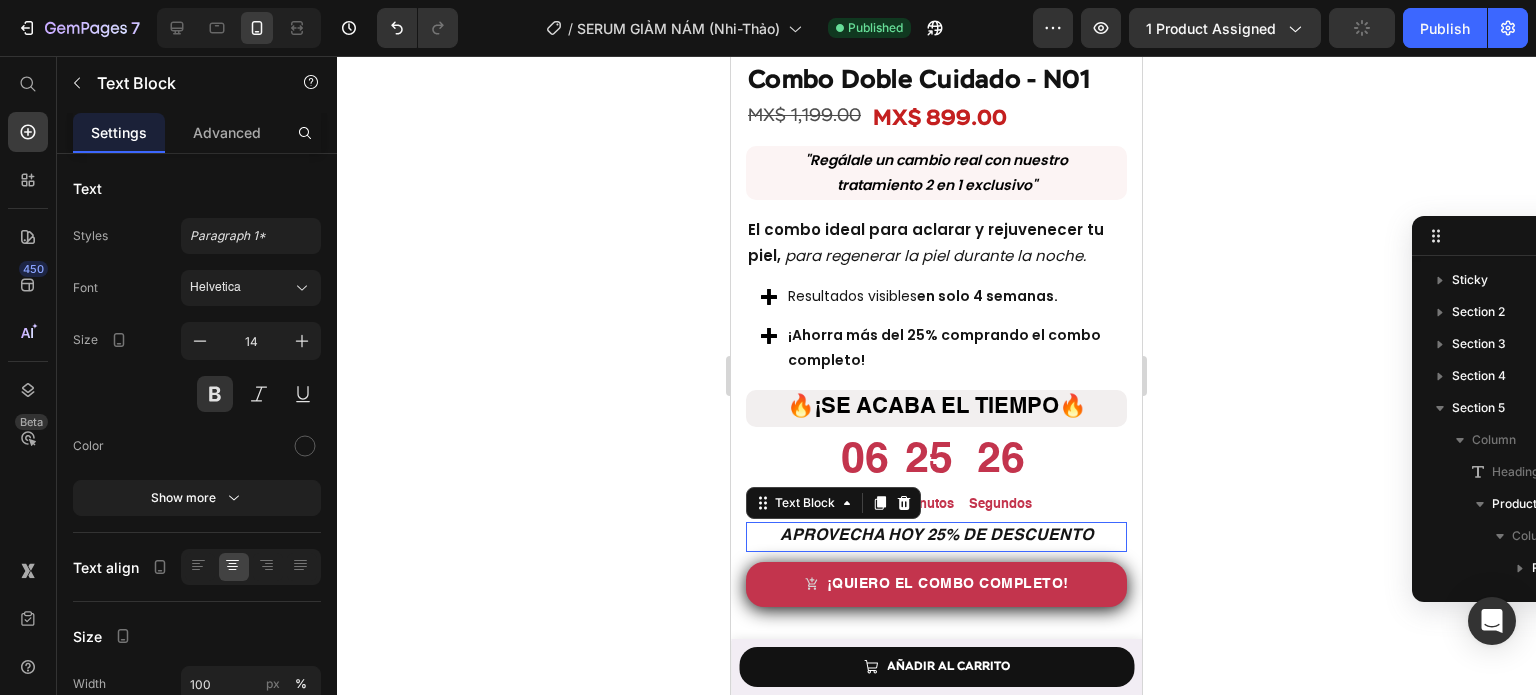 scroll, scrollTop: 607, scrollLeft: 0, axis: vertical 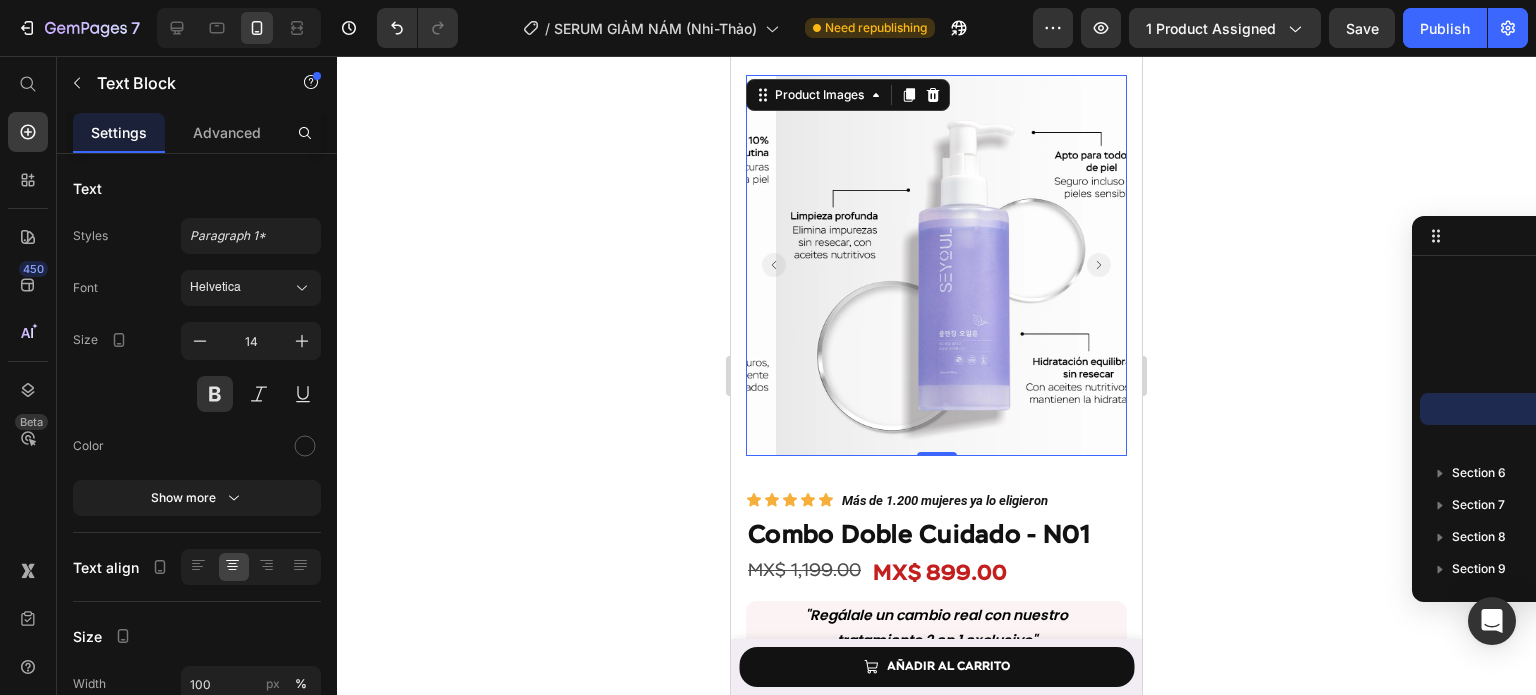 click 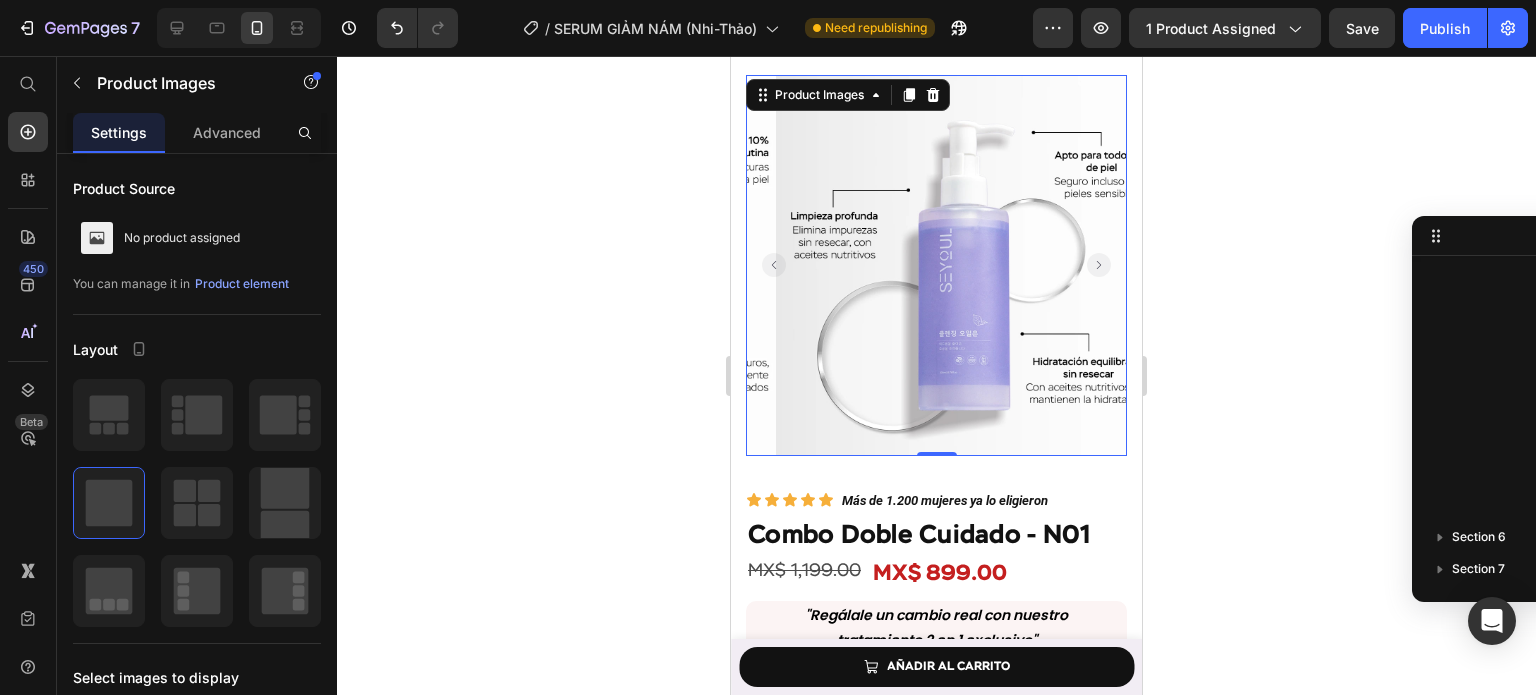 scroll, scrollTop: 223, scrollLeft: 0, axis: vertical 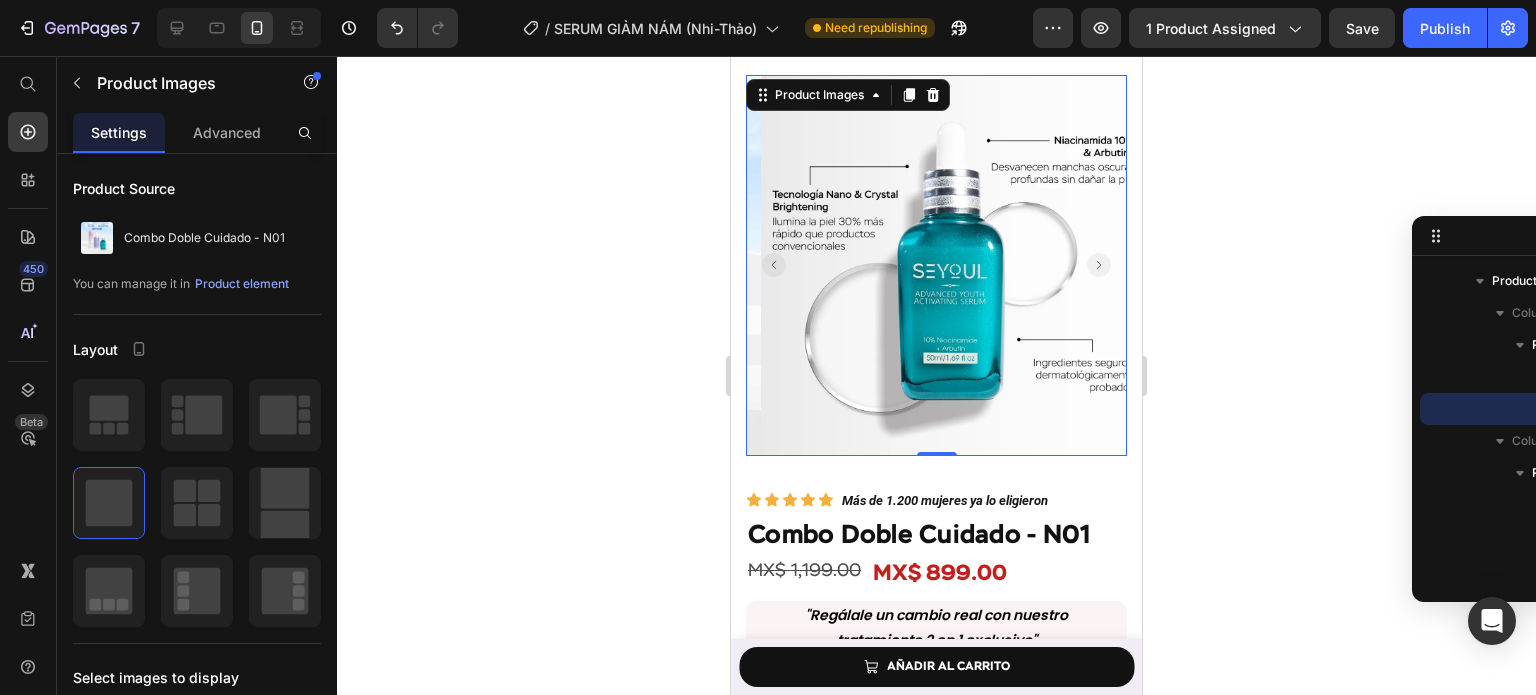 click 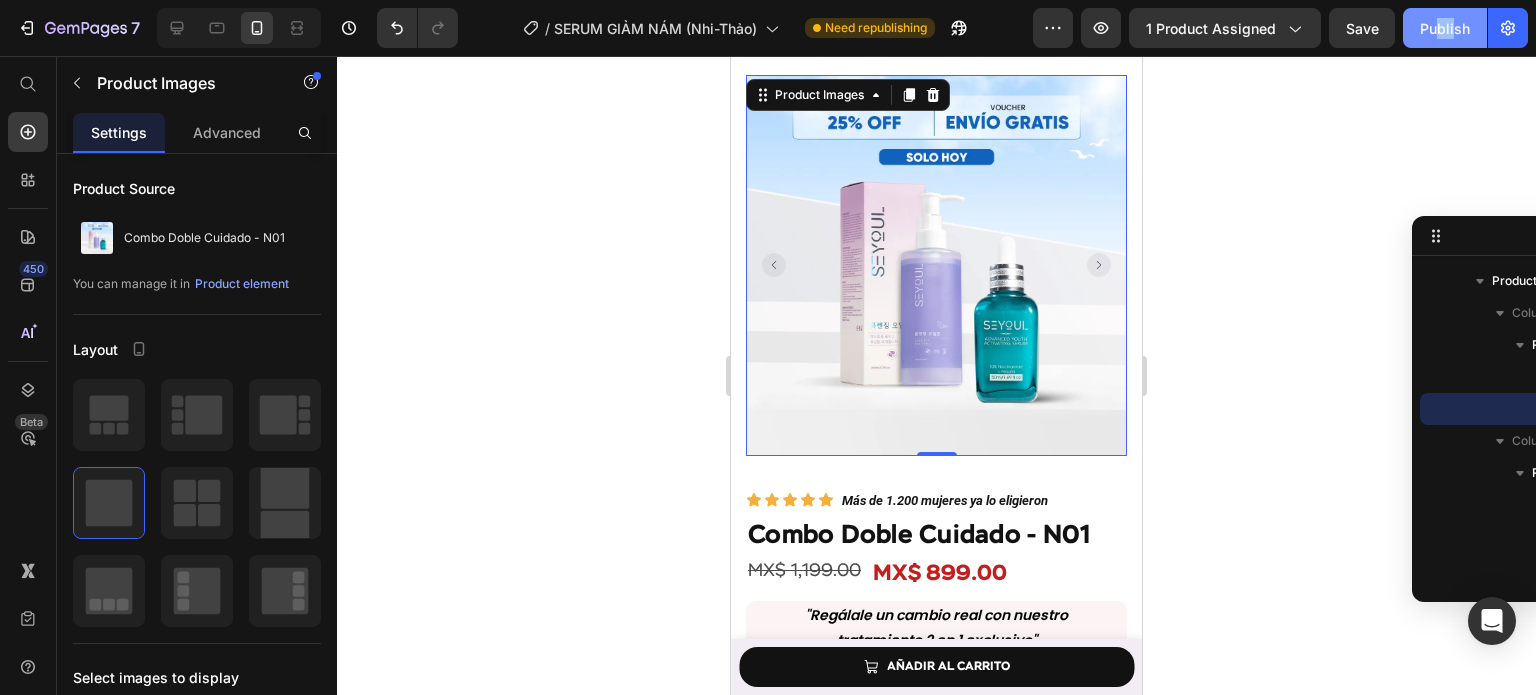 drag, startPoint x: 1433, startPoint y: 51, endPoint x: 1451, endPoint y: 19, distance: 36.71512 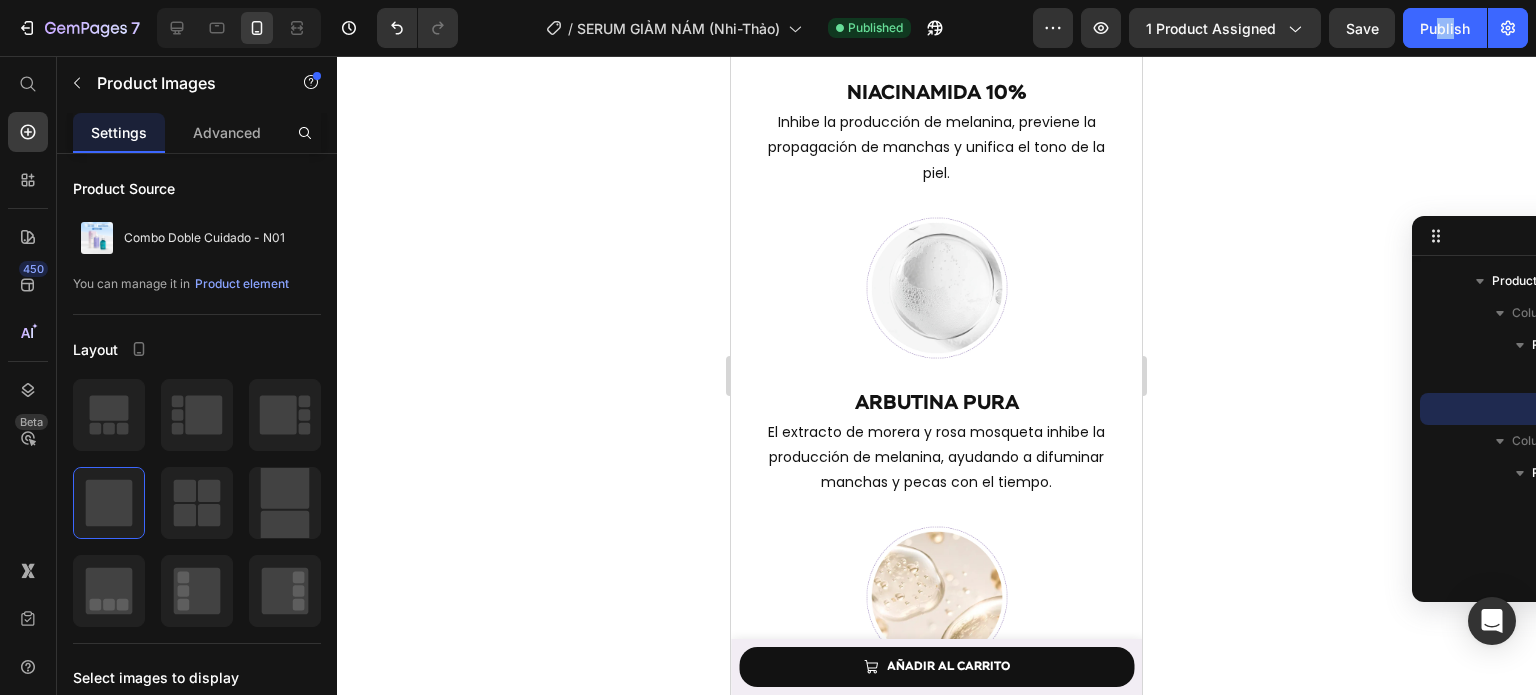 scroll, scrollTop: 5590, scrollLeft: 0, axis: vertical 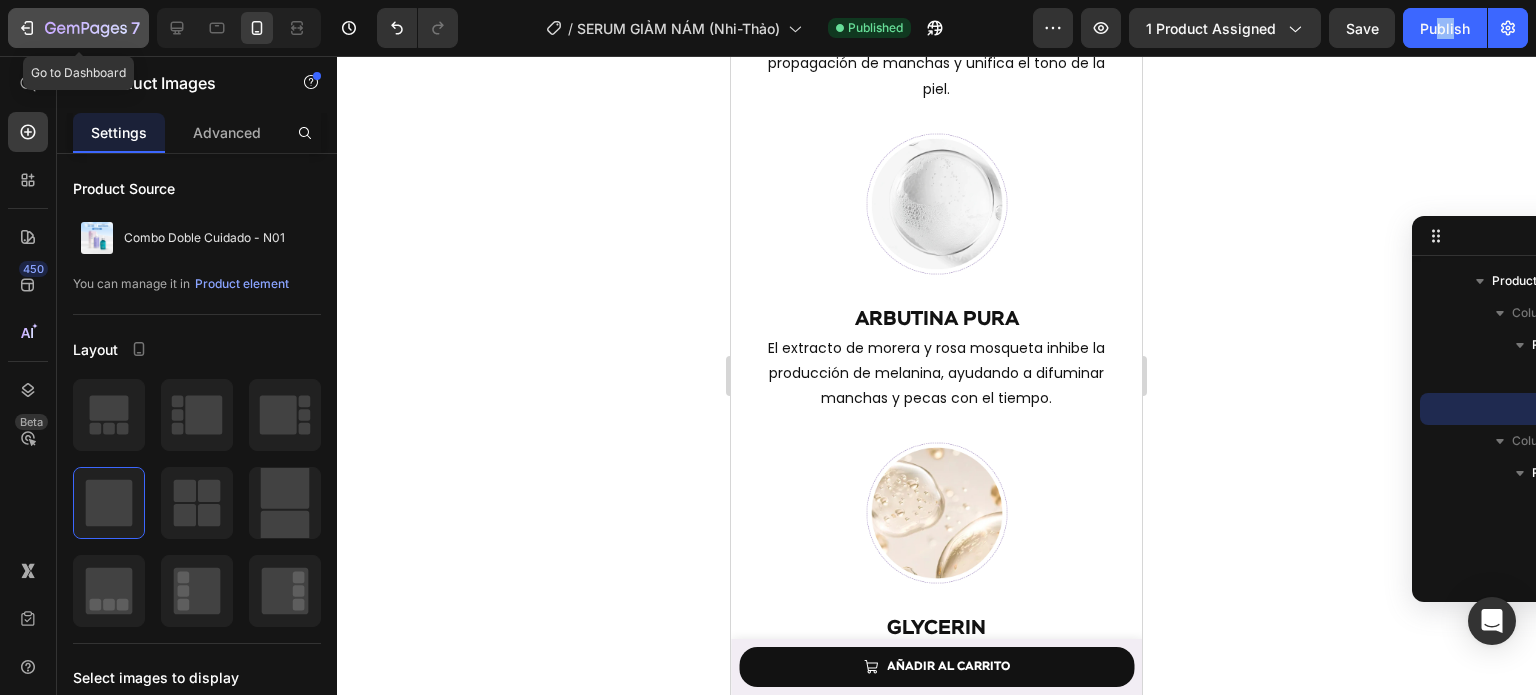 click 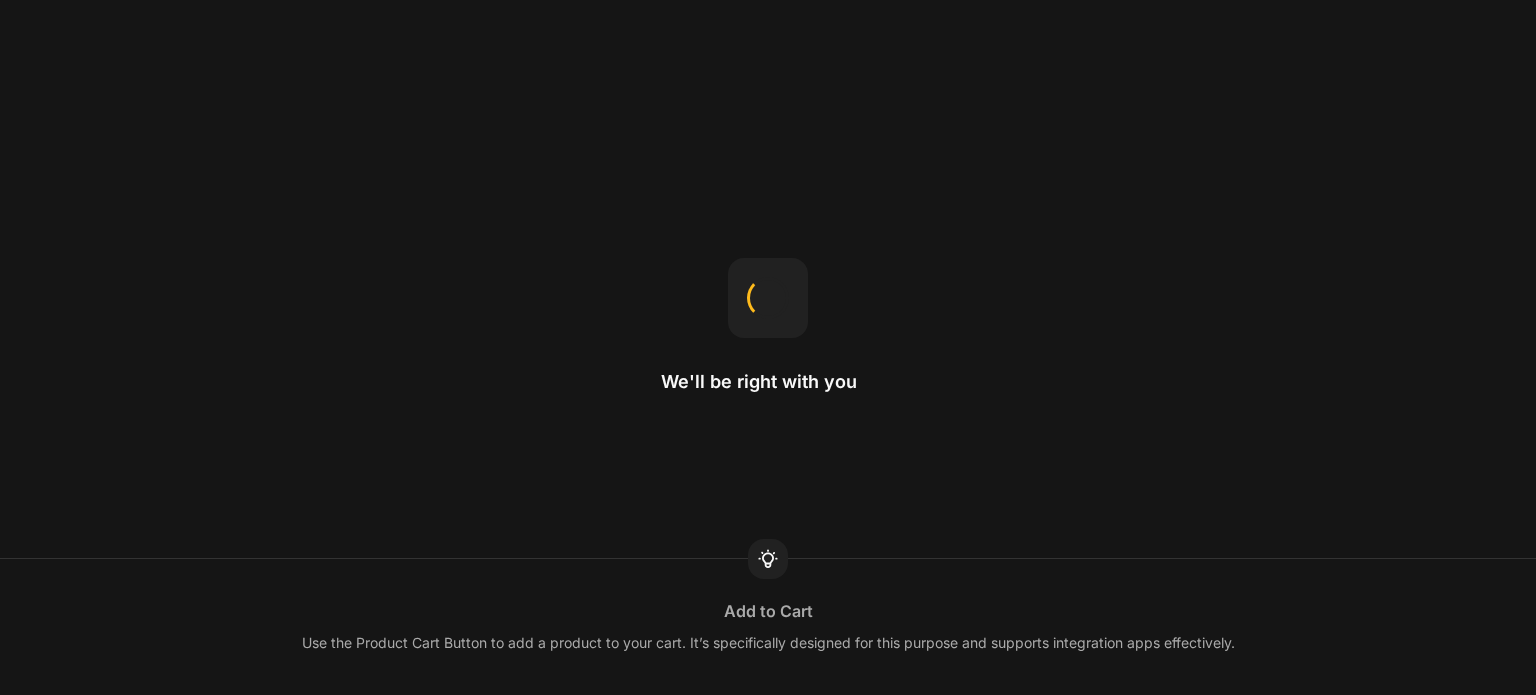 scroll, scrollTop: 0, scrollLeft: 0, axis: both 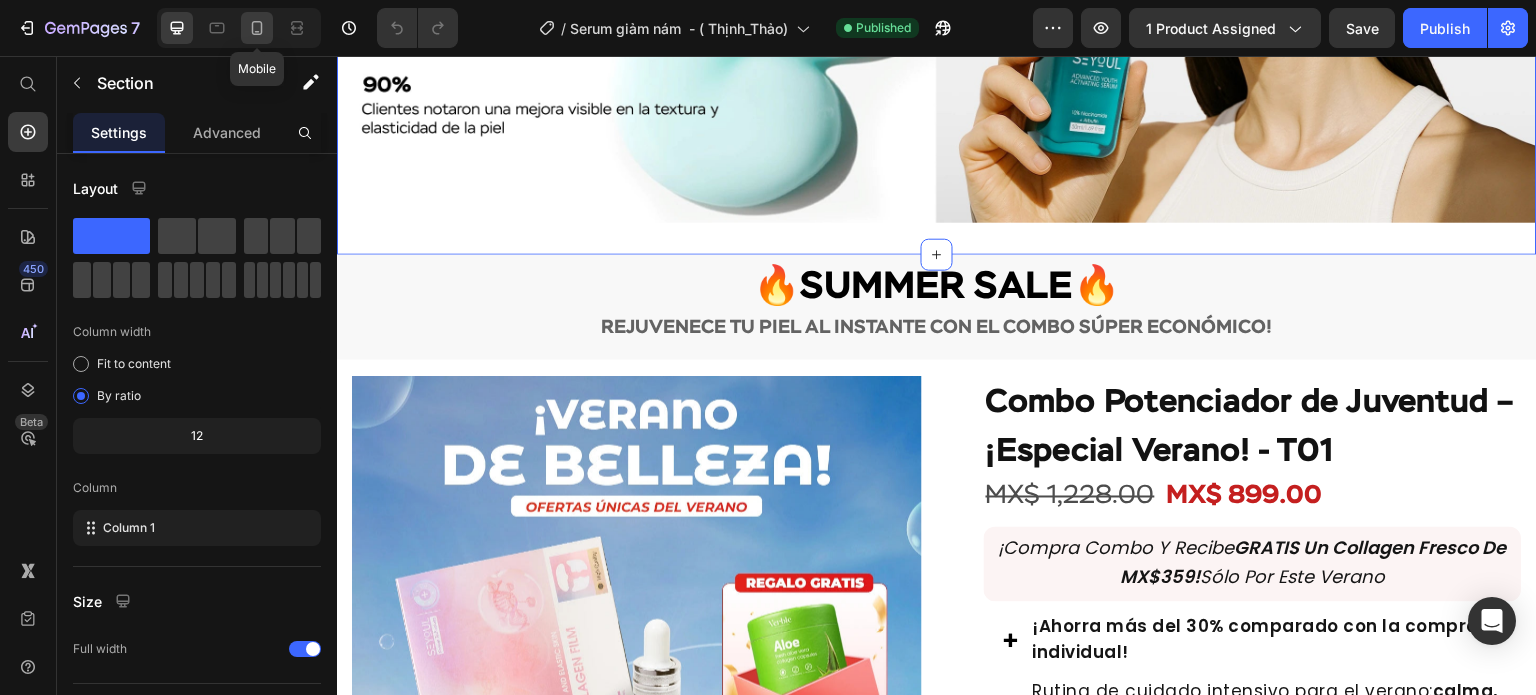 click 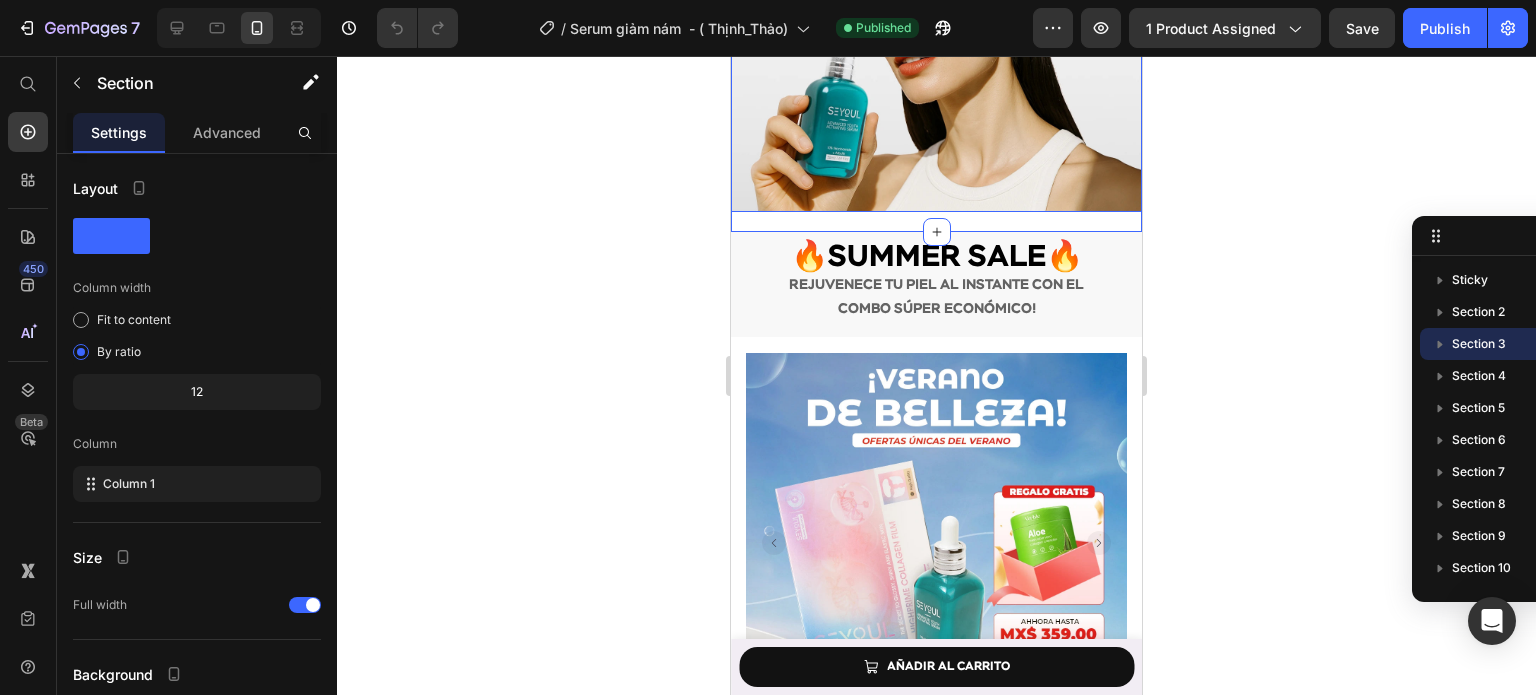 scroll, scrollTop: 1670, scrollLeft: 0, axis: vertical 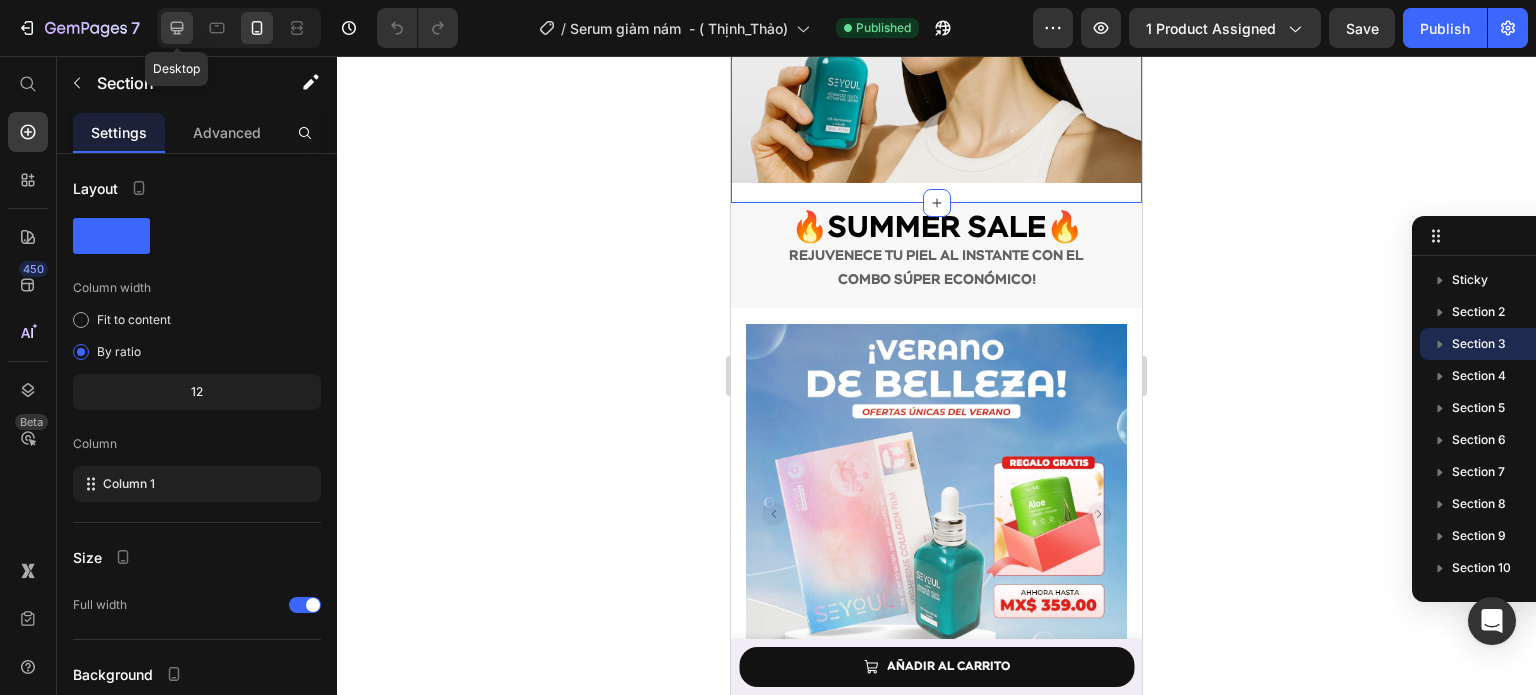 click 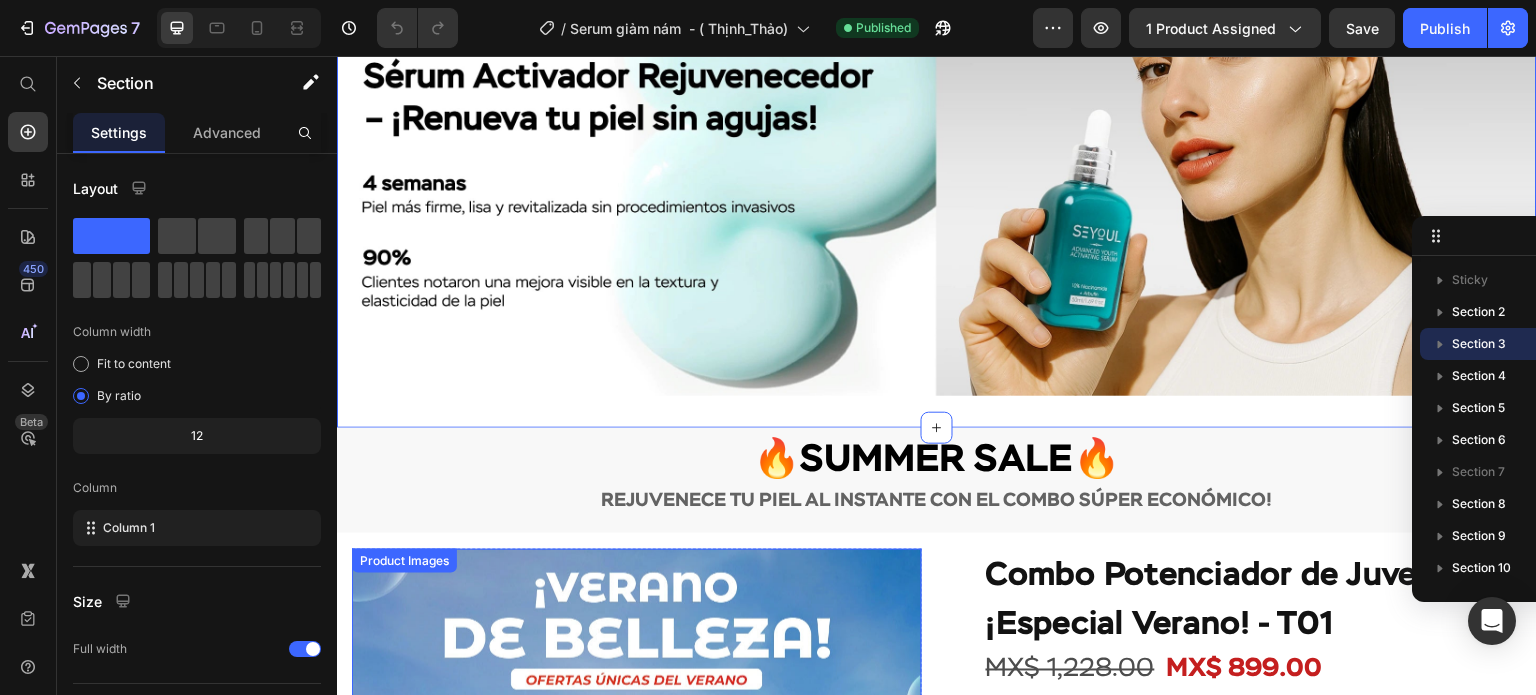 scroll, scrollTop: 1163, scrollLeft: 0, axis: vertical 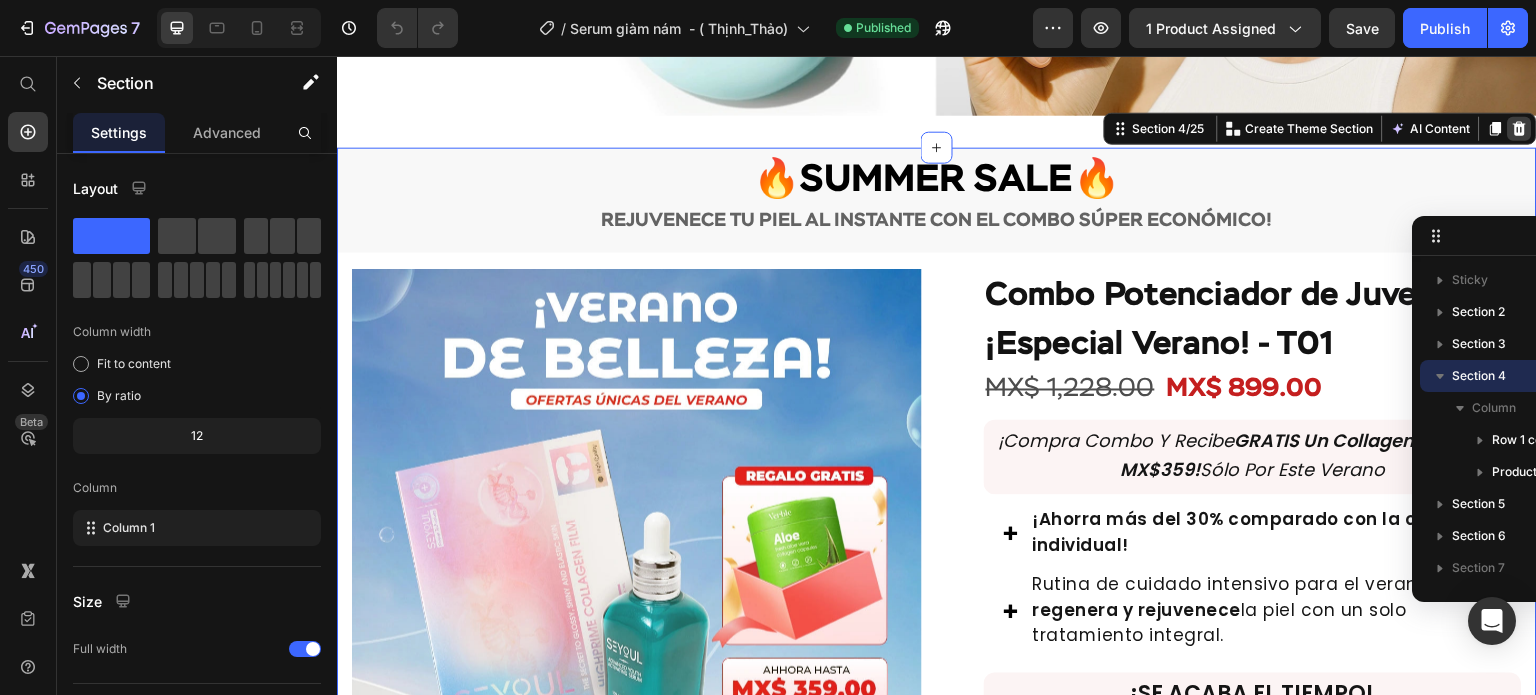 click 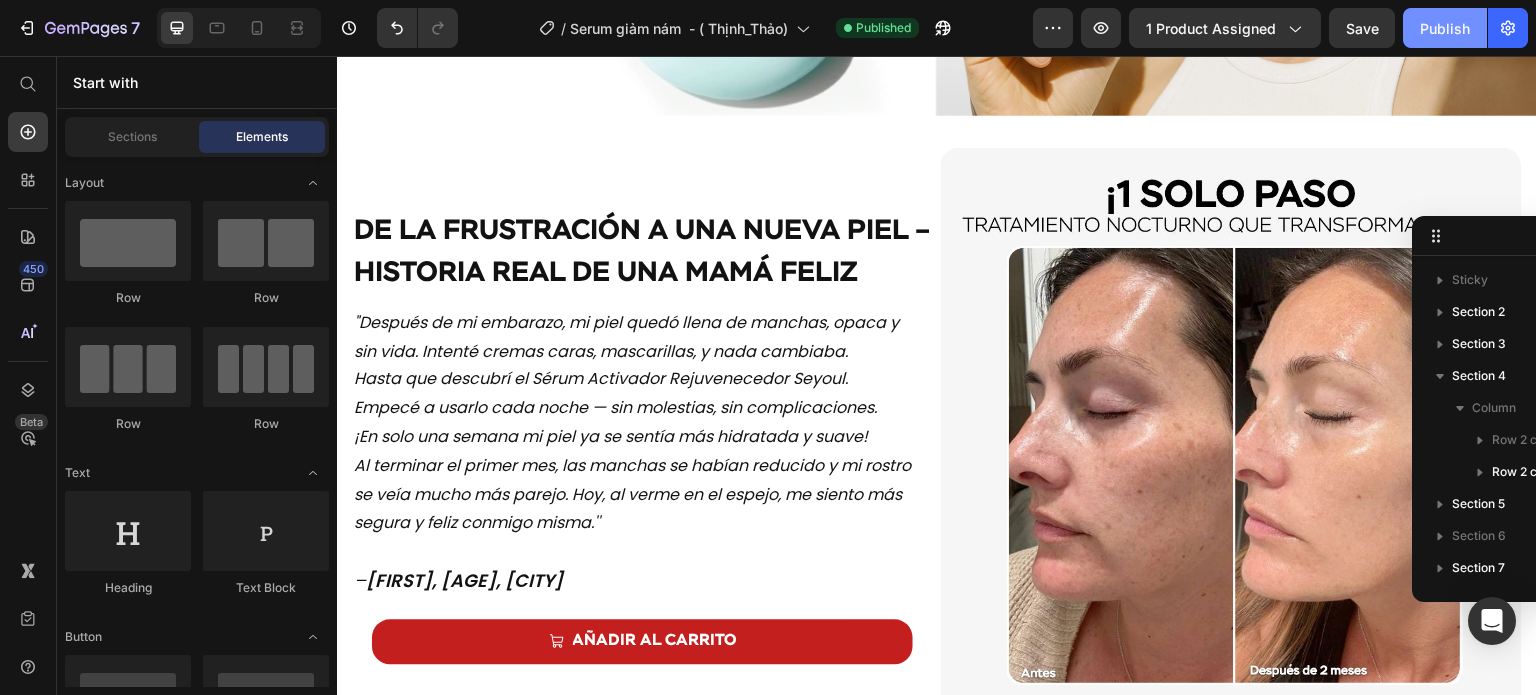 click on "Publish" at bounding box center (1445, 28) 